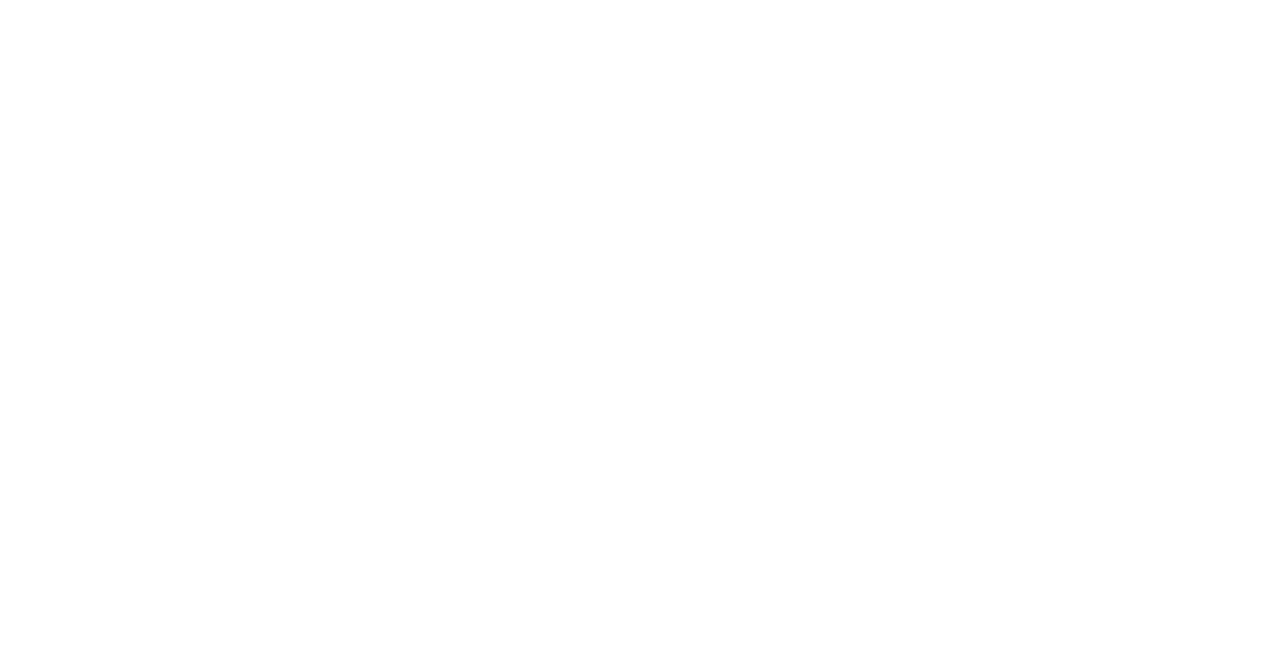 scroll, scrollTop: 0, scrollLeft: 0, axis: both 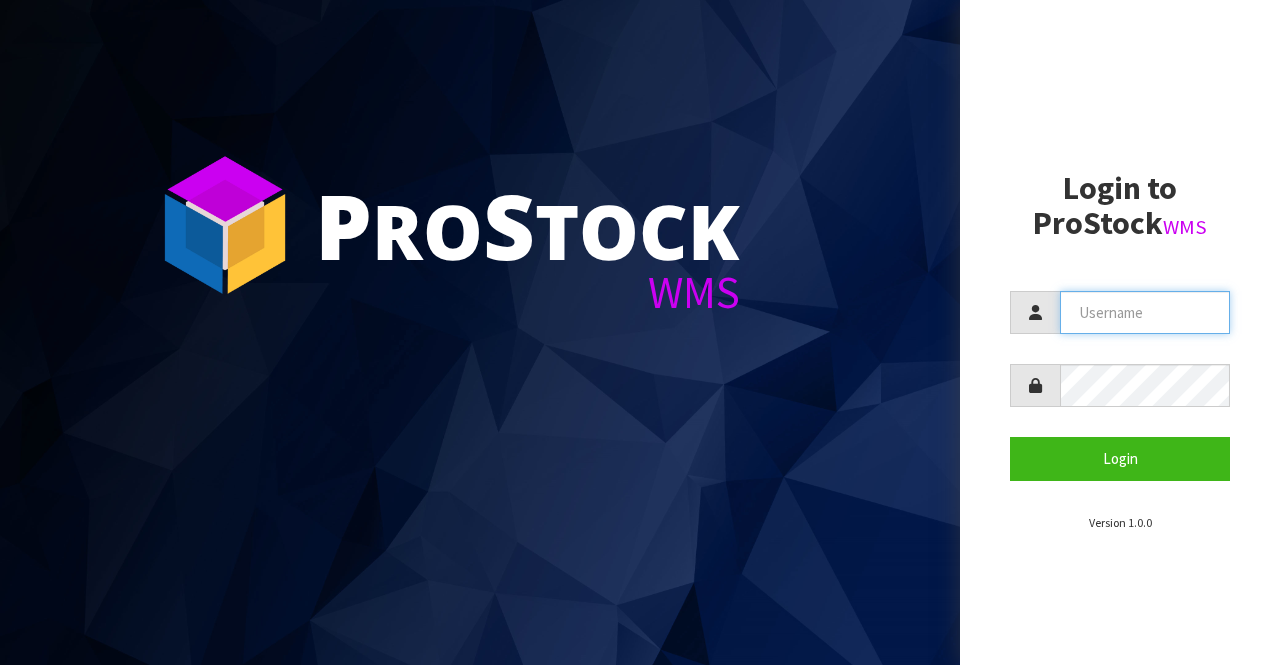 click at bounding box center [1145, 312] 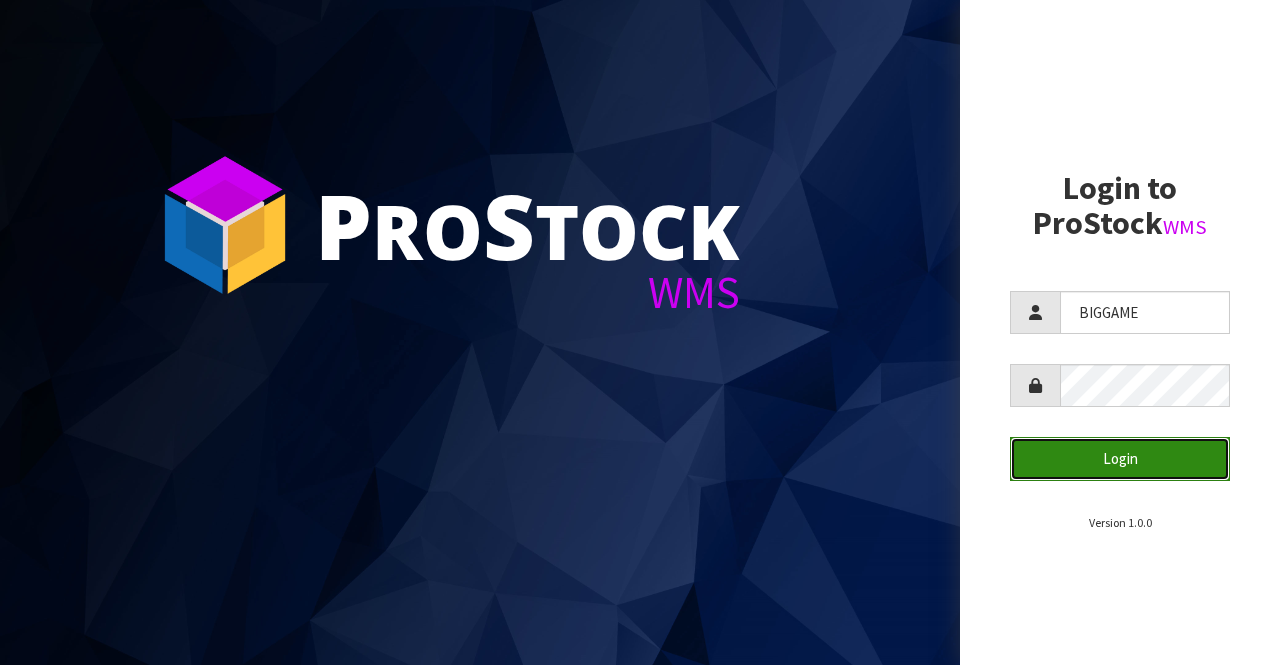 click on "Login" at bounding box center (1120, 458) 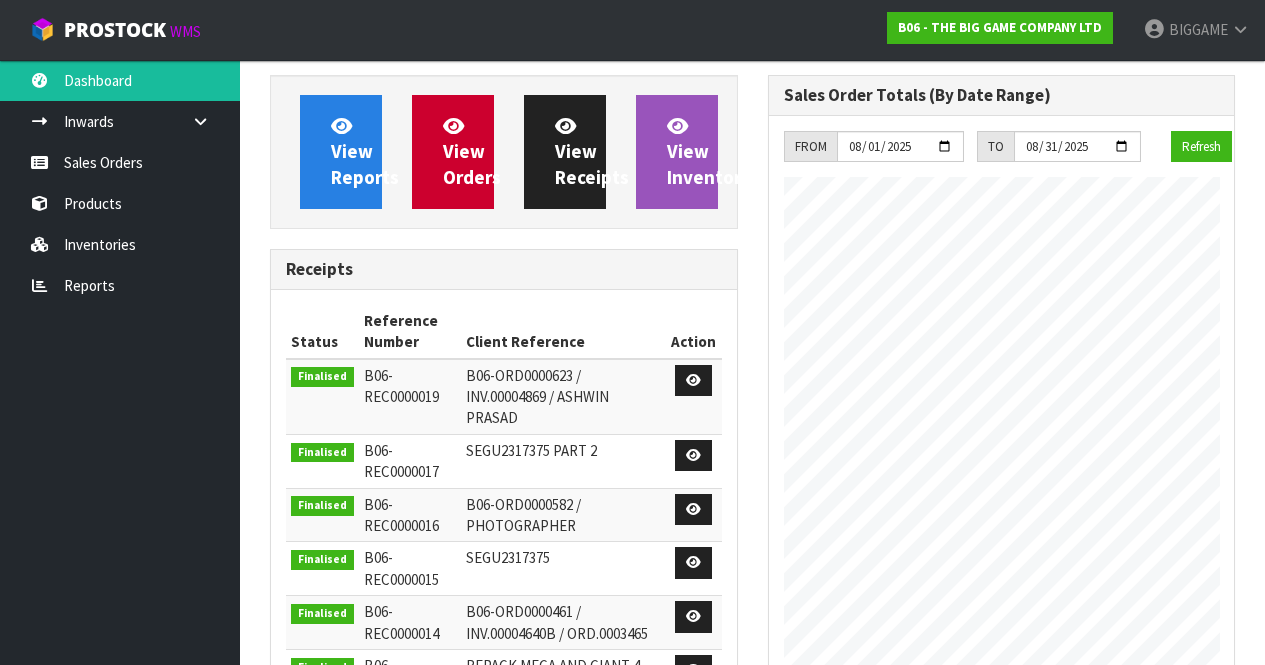 scroll, scrollTop: 998827, scrollLeft: 999502, axis: both 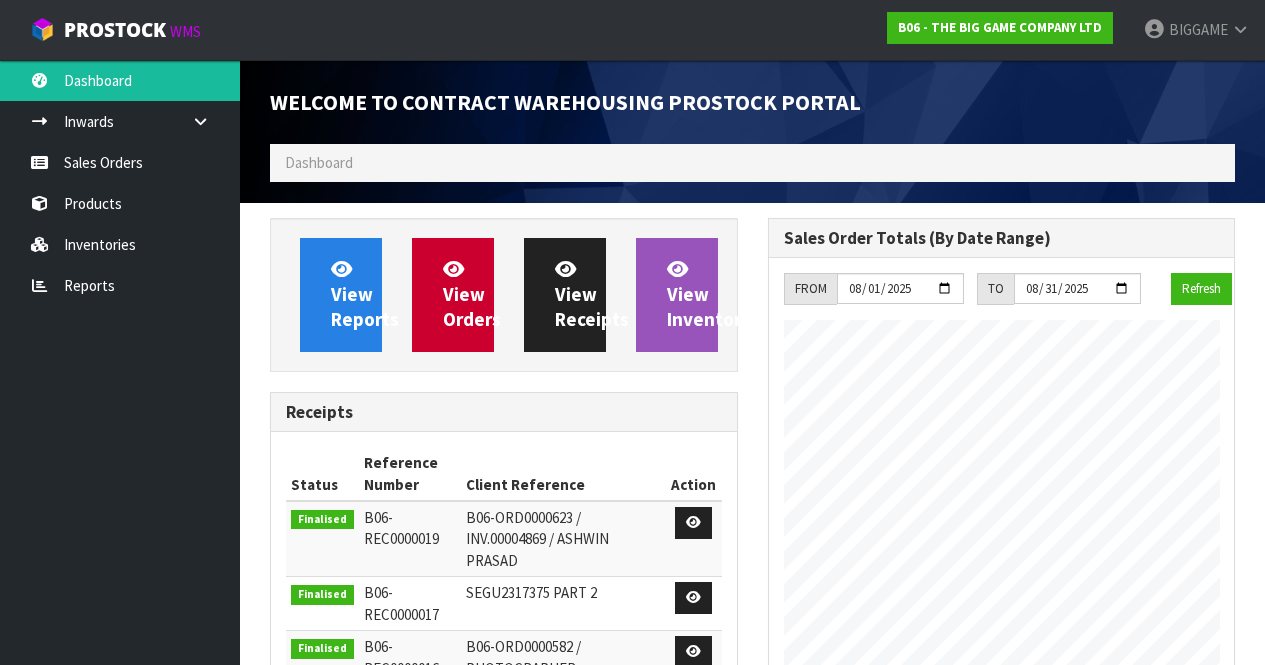 click on "Dashboard" at bounding box center (752, 162) 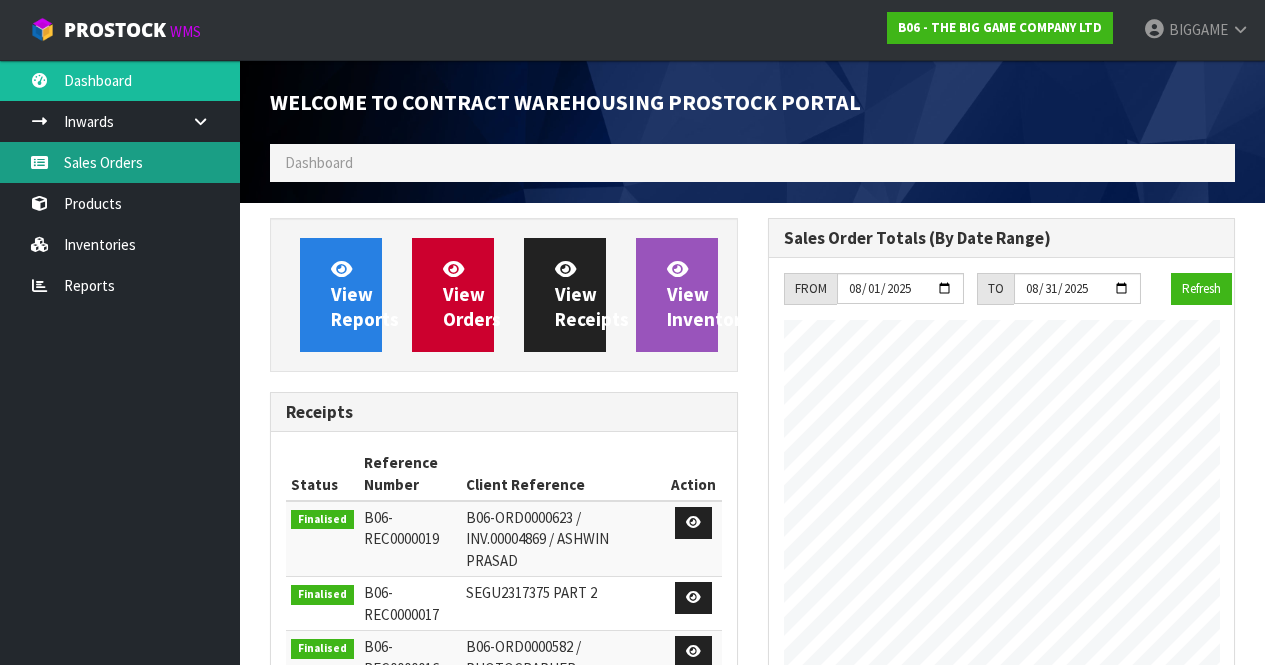 click on "Sales Orders" at bounding box center (120, 162) 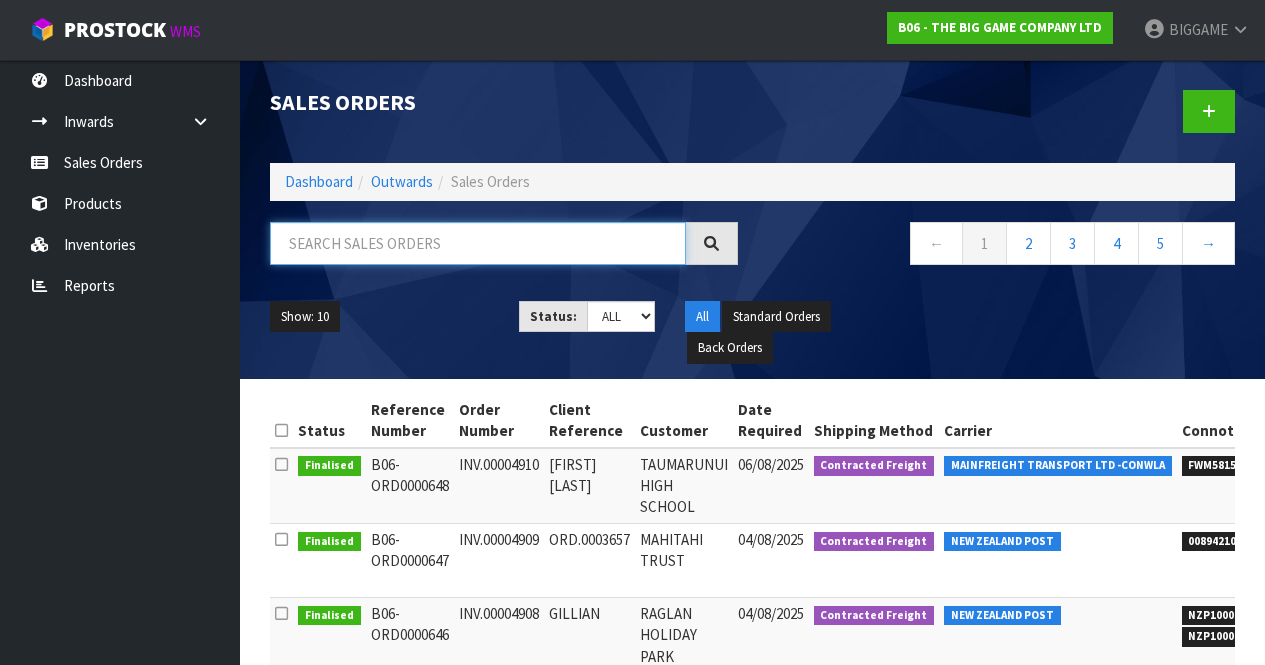 click at bounding box center (478, 243) 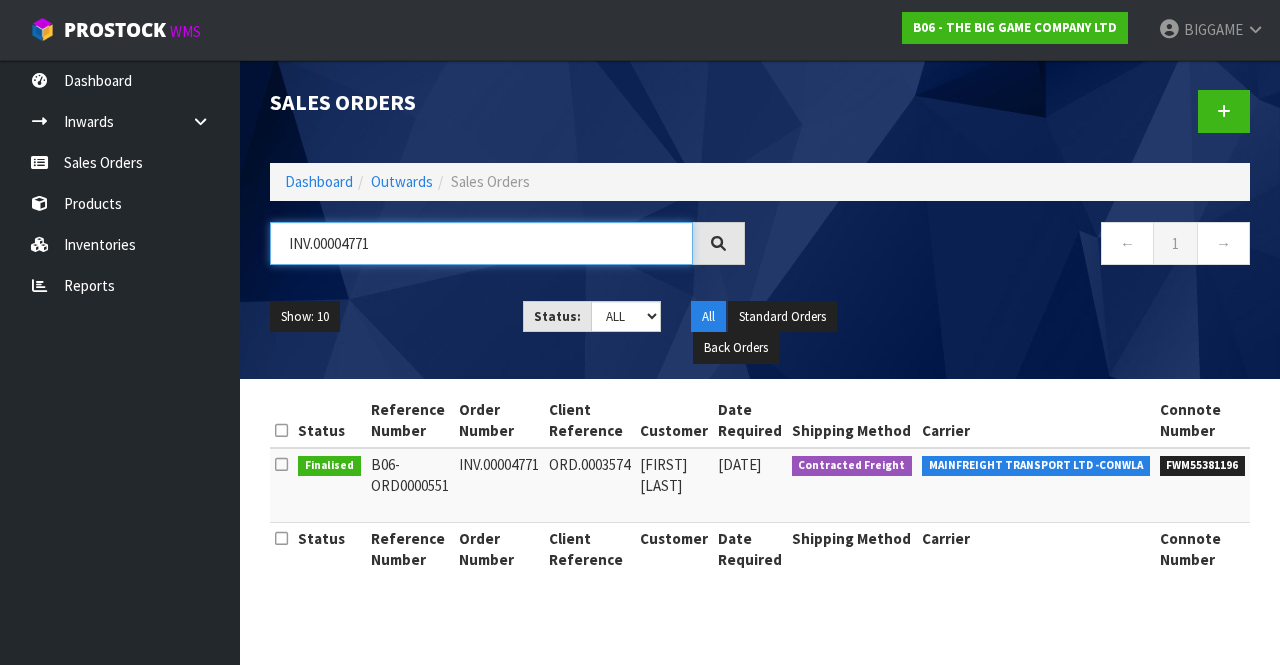 type on "INV.00004771" 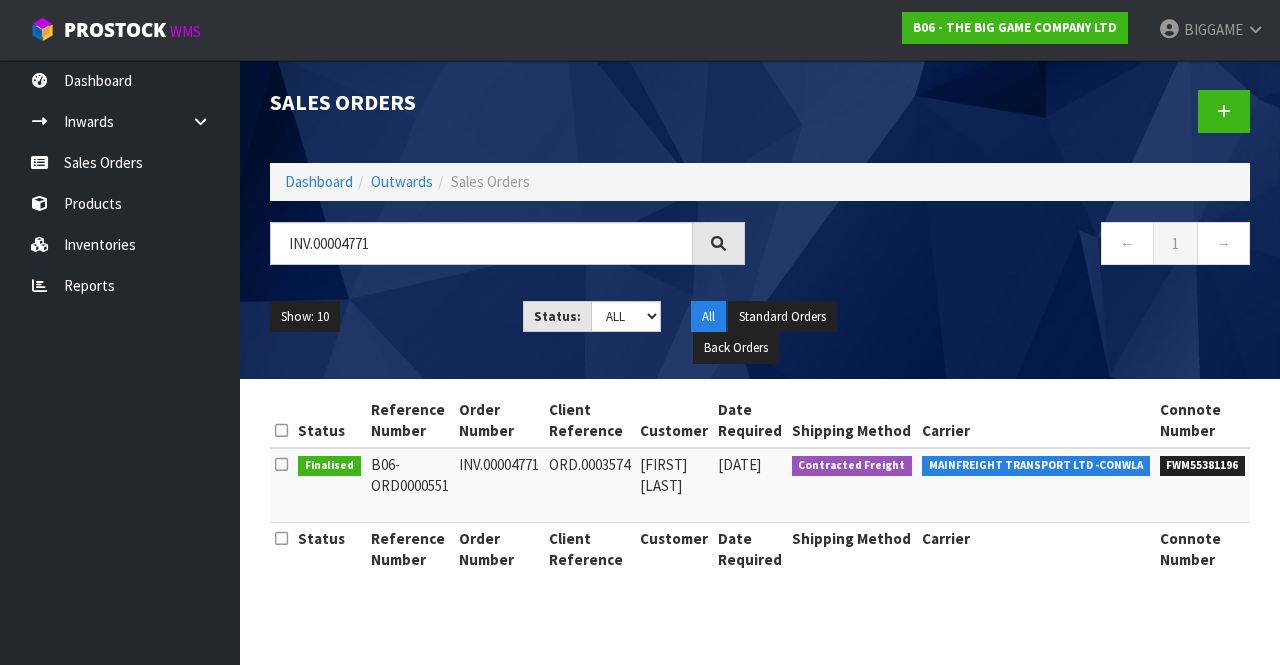 click on "ORD.0003574" at bounding box center (589, 485) 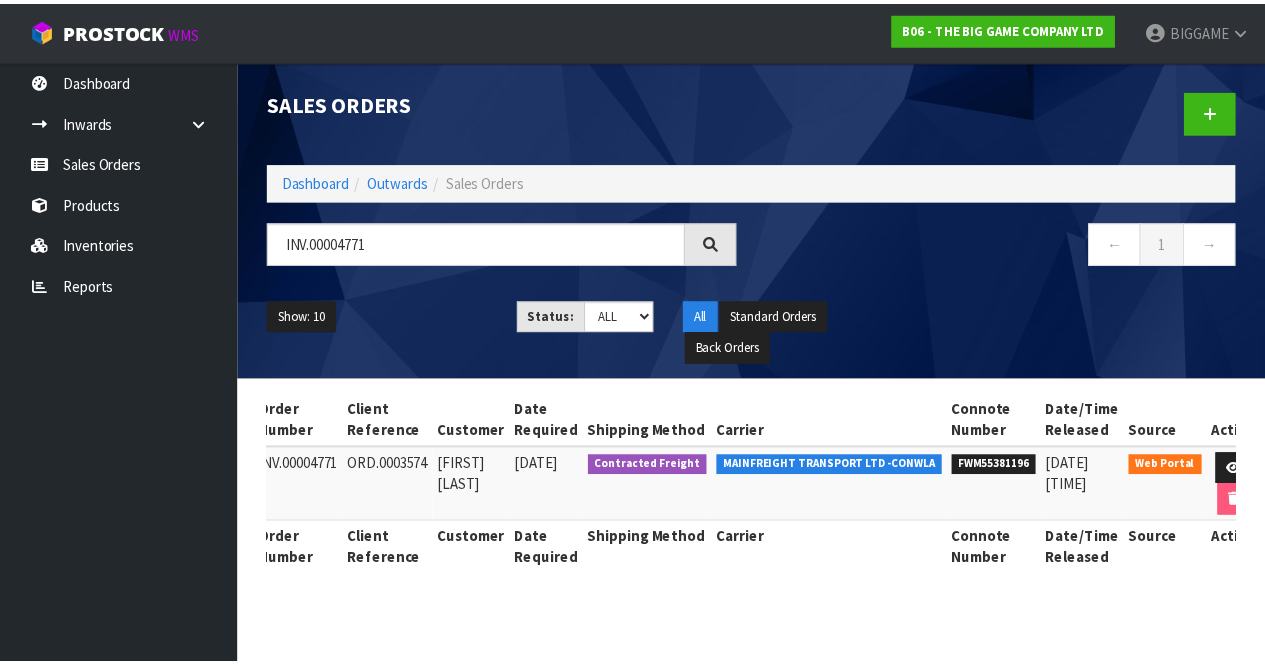 scroll, scrollTop: 0, scrollLeft: 204, axis: horizontal 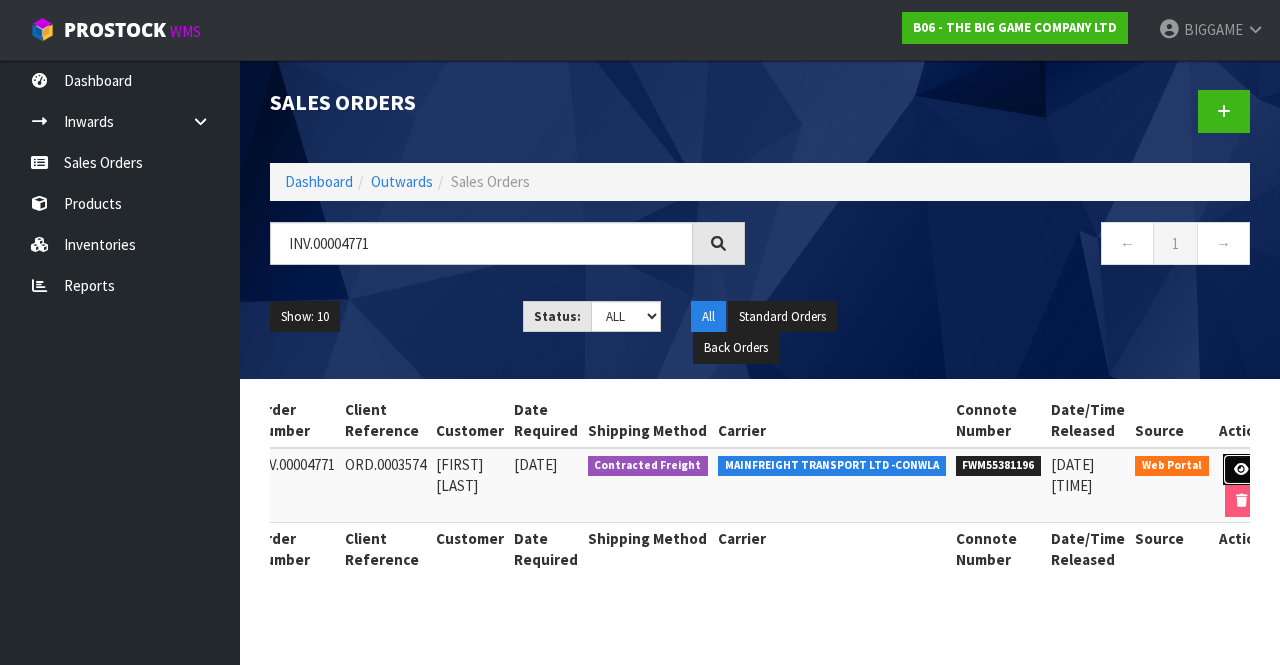 click at bounding box center [1241, 469] 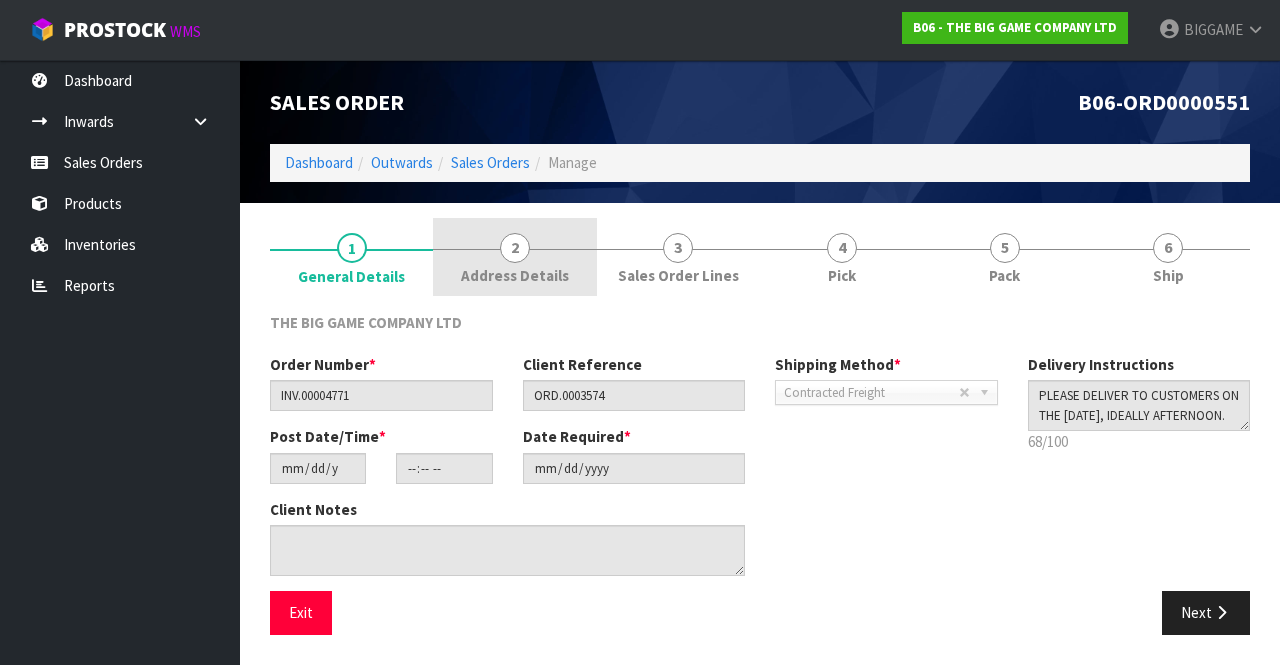 click on "Address Details" at bounding box center (515, 275) 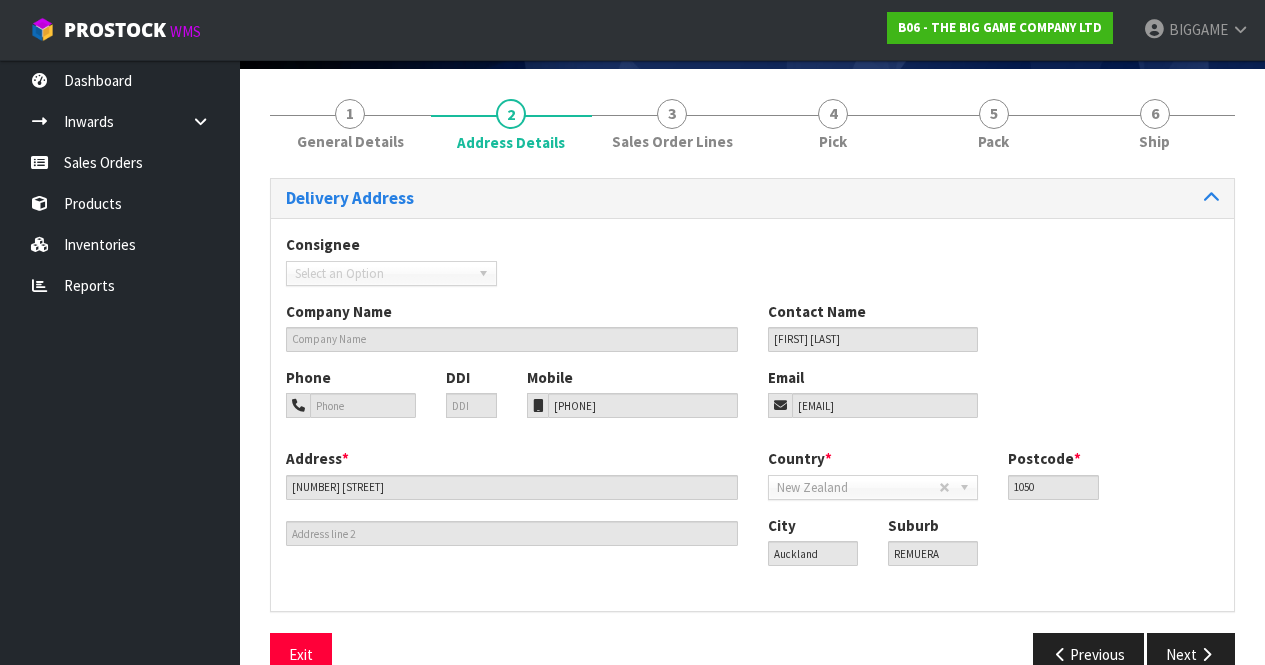 scroll, scrollTop: 137, scrollLeft: 0, axis: vertical 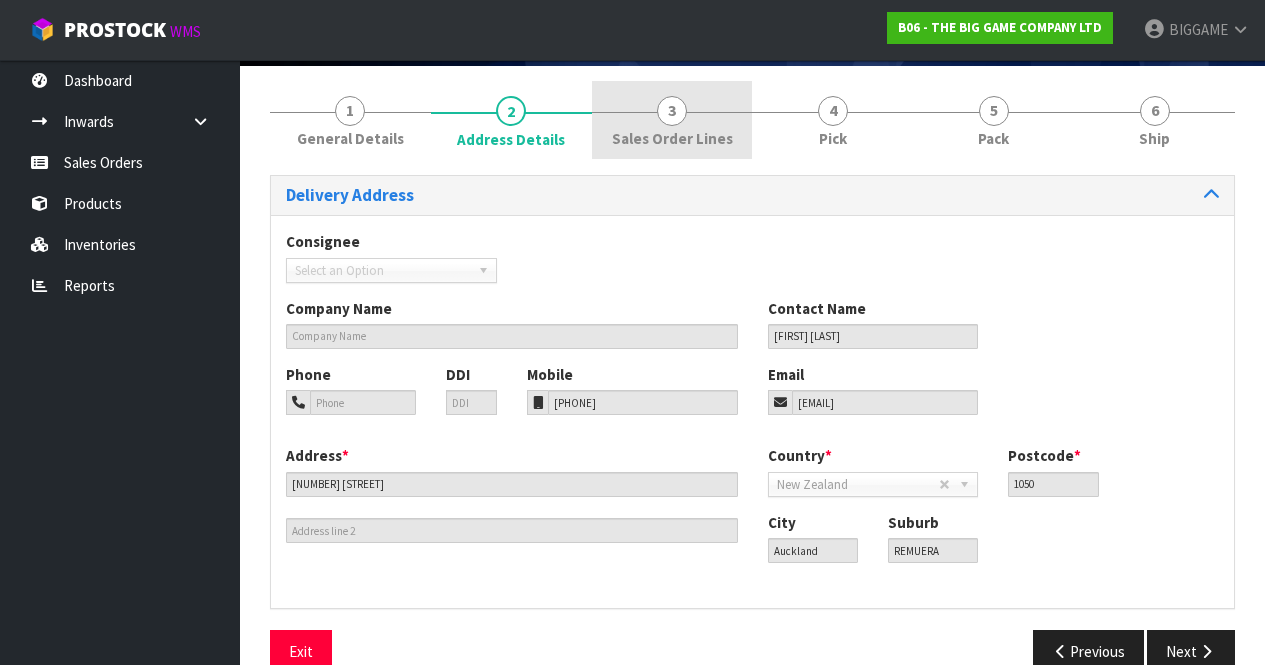 click on "3
Sales Order Lines" at bounding box center [672, 120] 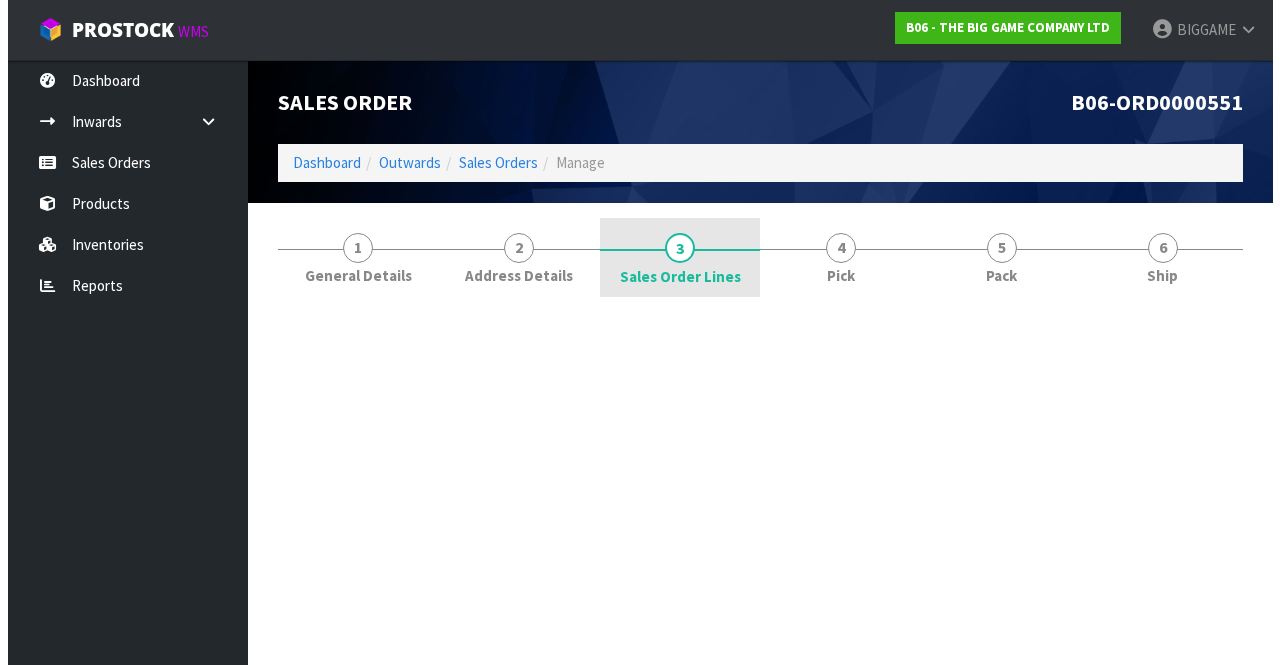 scroll, scrollTop: 0, scrollLeft: 0, axis: both 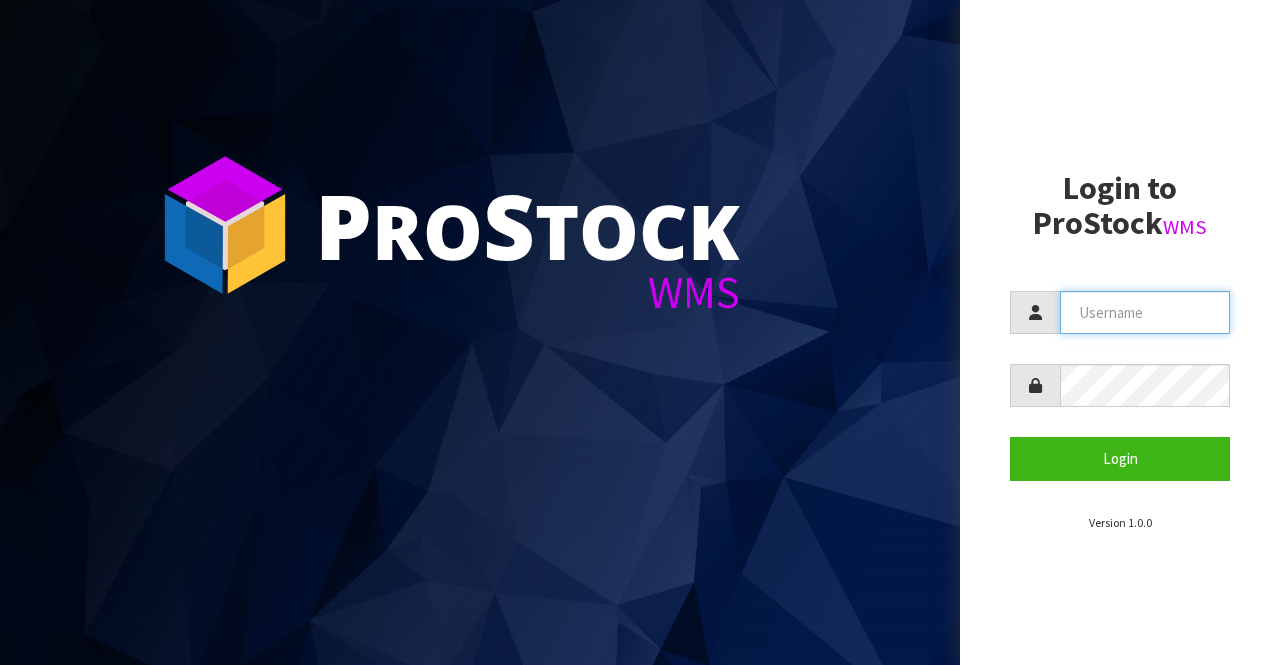click at bounding box center (1145, 312) 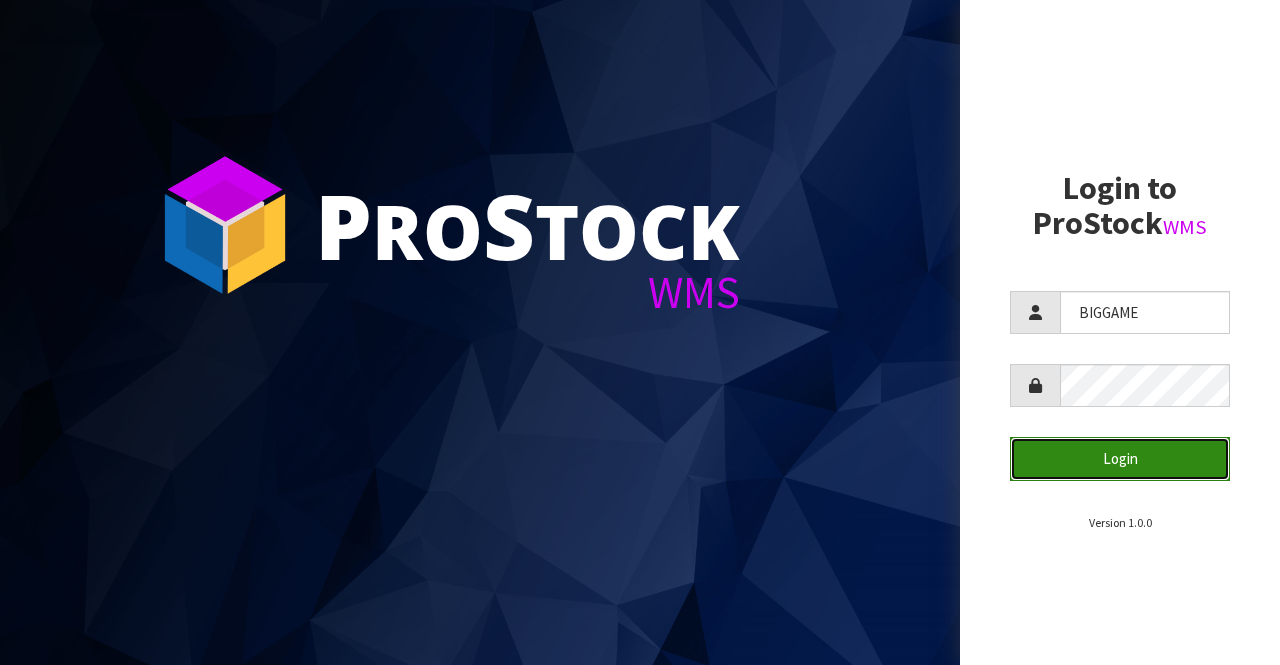 click on "Login" at bounding box center (1120, 458) 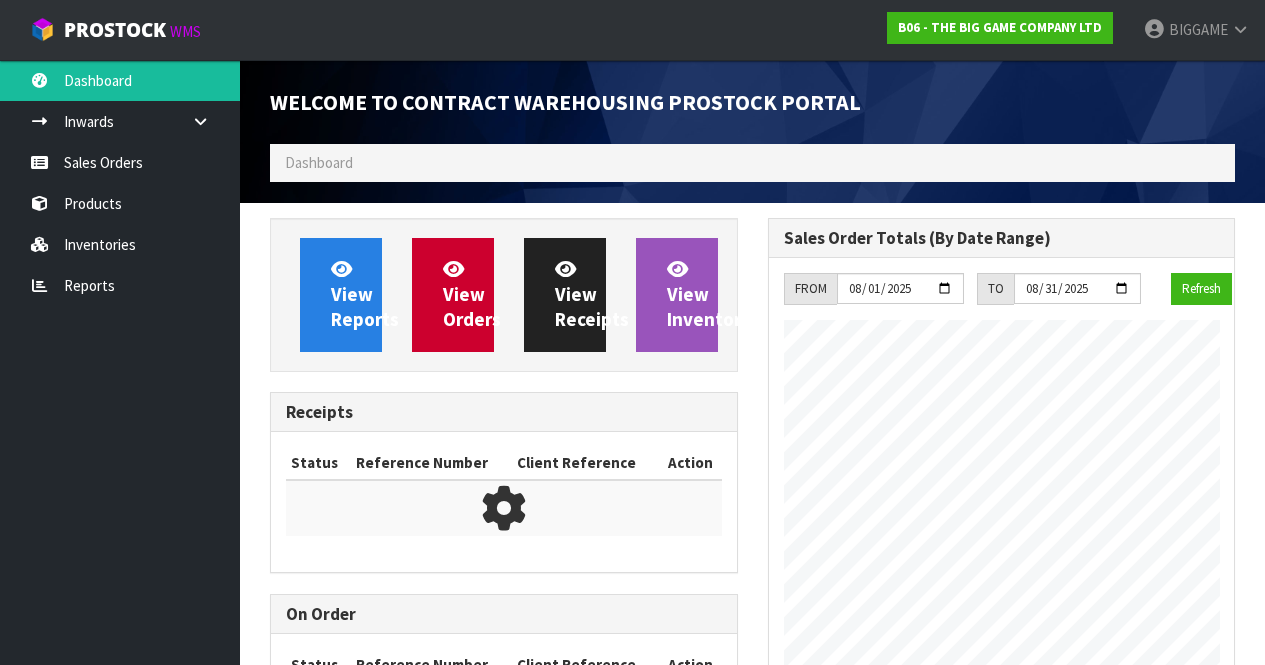 scroll, scrollTop: 998827, scrollLeft: 999502, axis: both 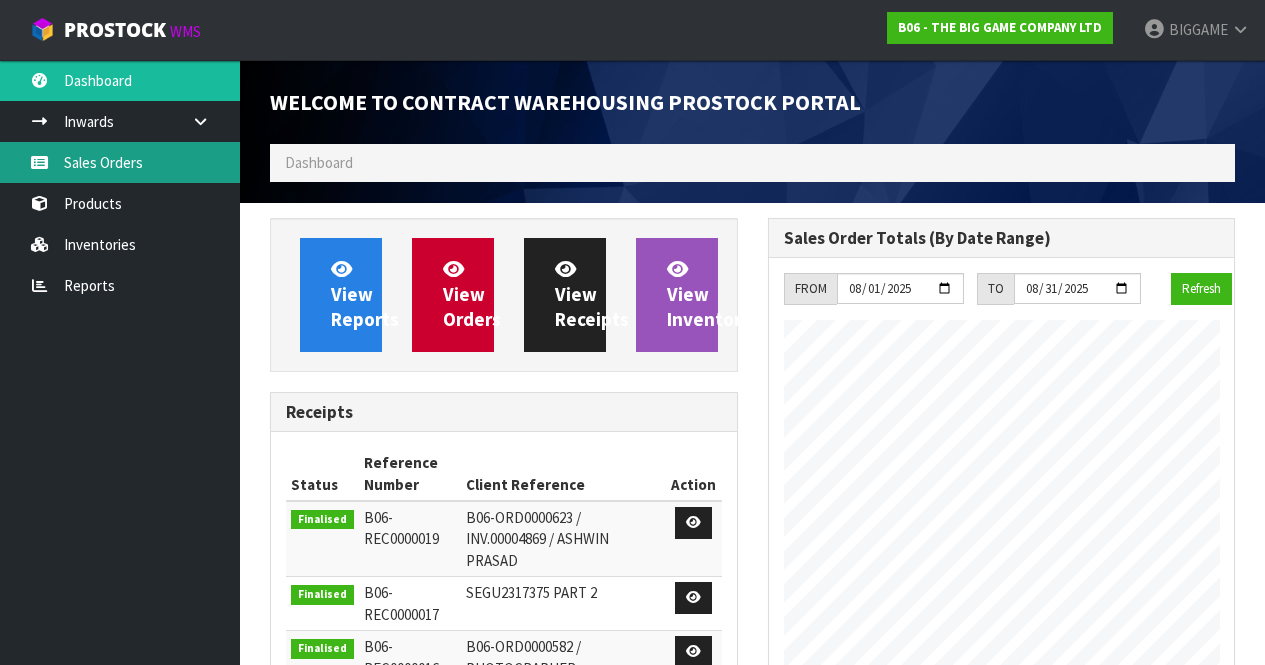click on "Sales Orders" at bounding box center [120, 162] 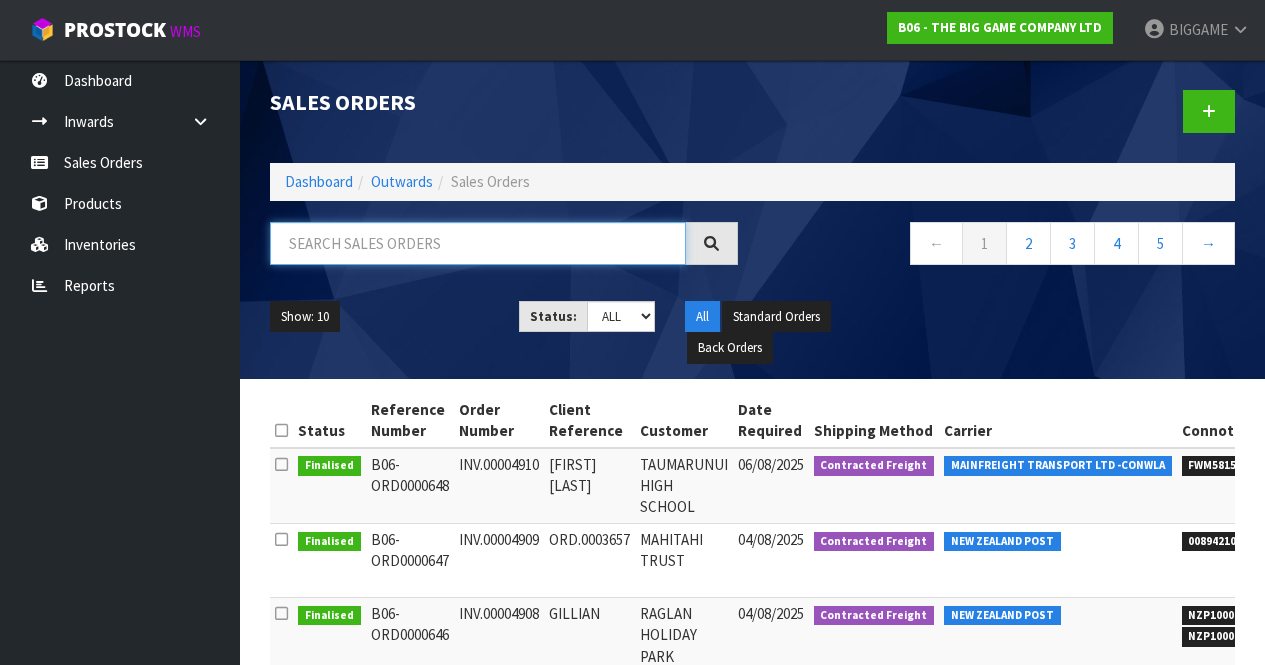 click at bounding box center [478, 243] 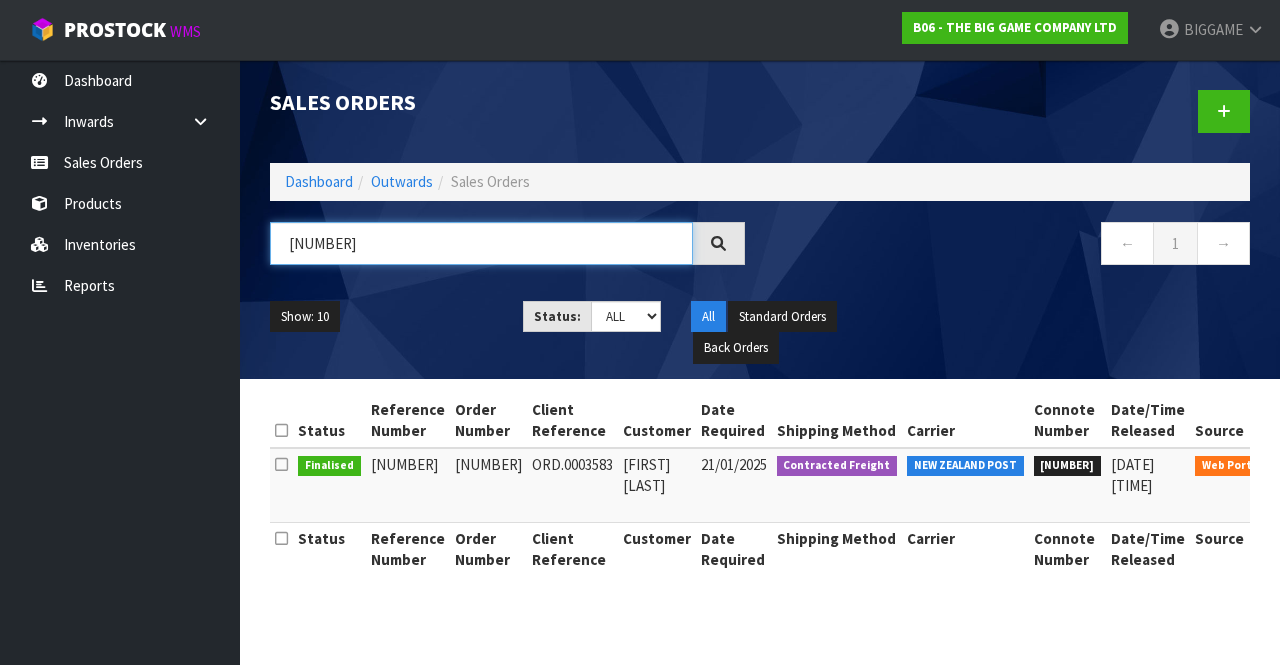 type on "[NUMBER]" 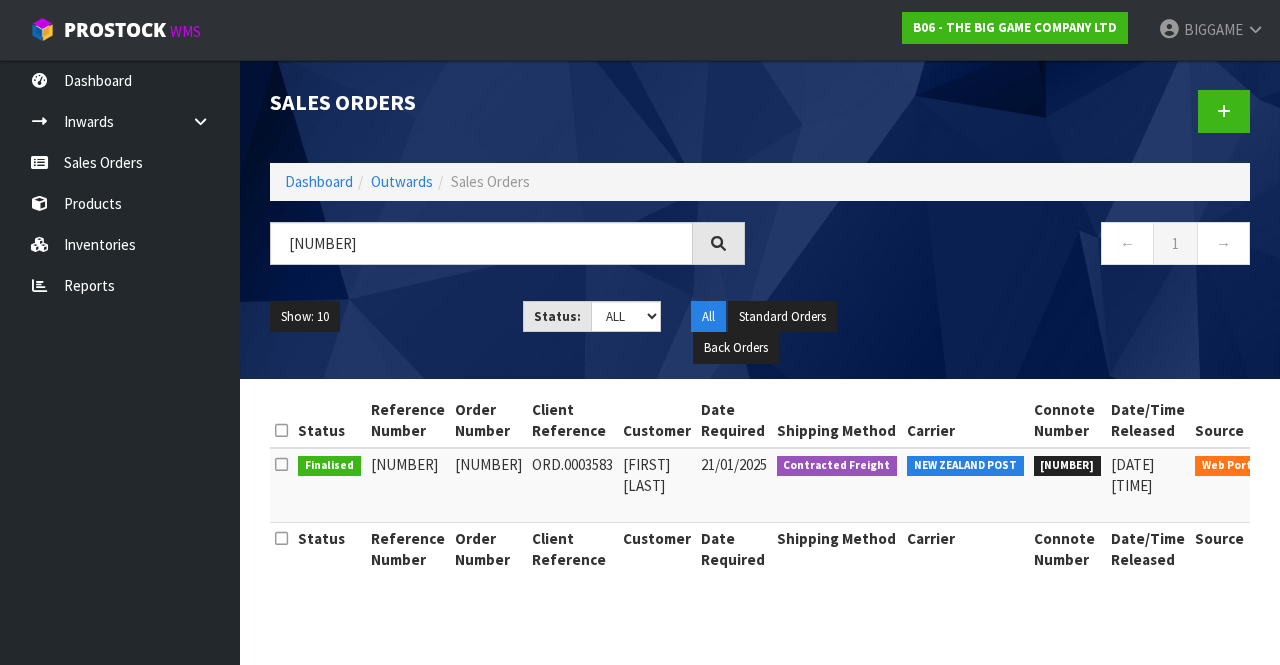 click on "ORD.0003583" at bounding box center (572, 485) 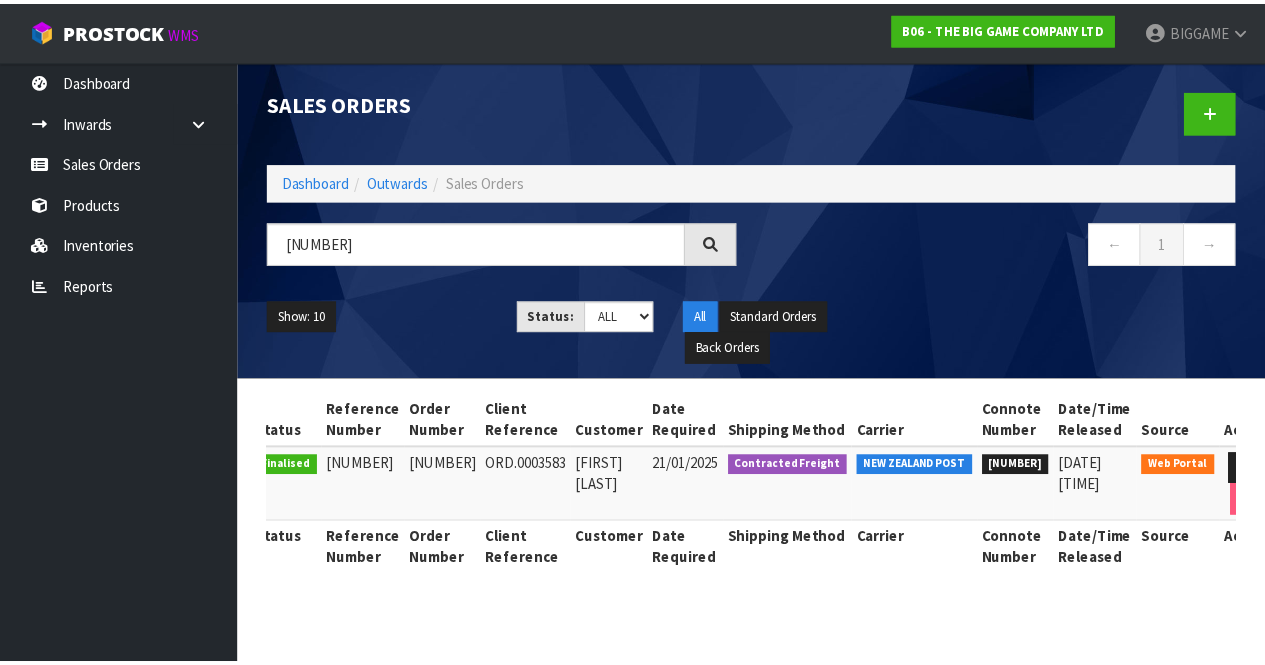 scroll, scrollTop: 0, scrollLeft: 135, axis: horizontal 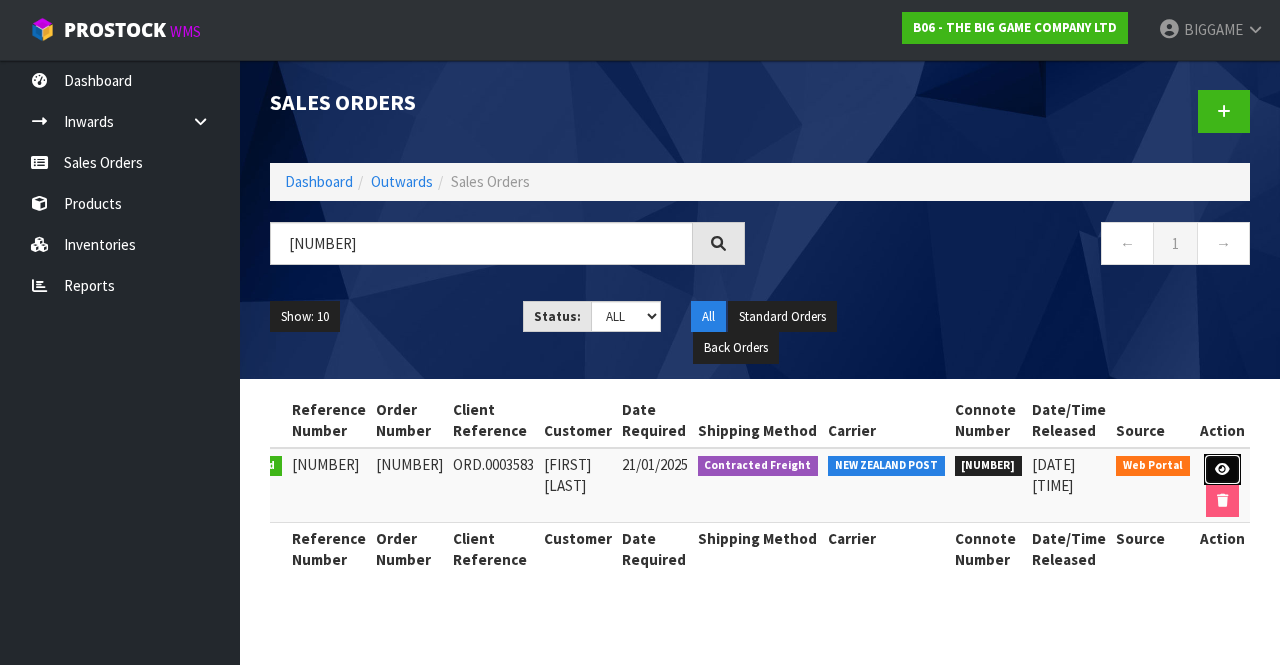 click at bounding box center [1222, 469] 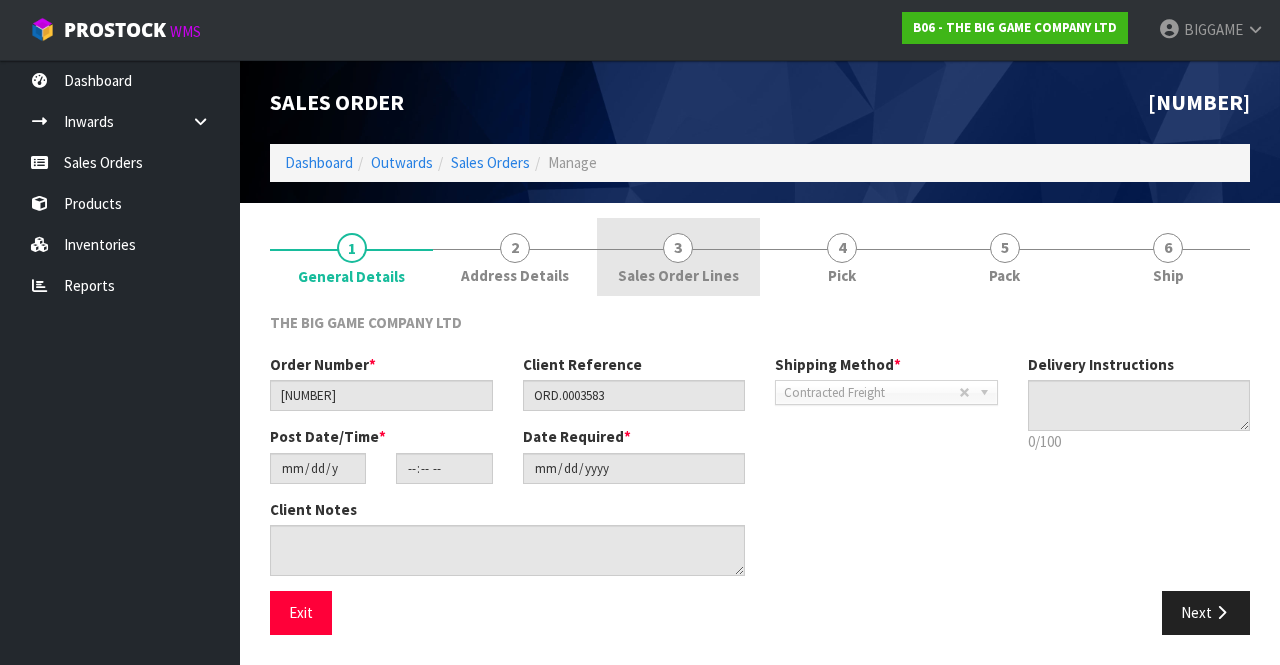 click on "3" at bounding box center (678, 248) 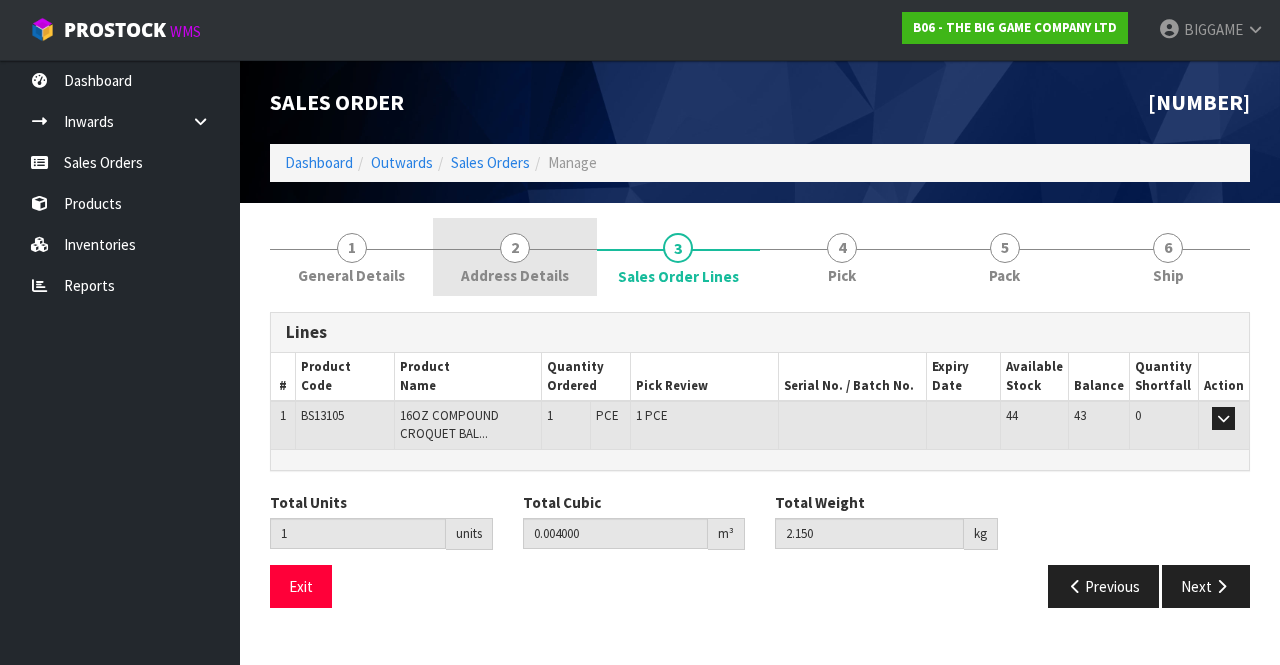 click on "2" at bounding box center (515, 248) 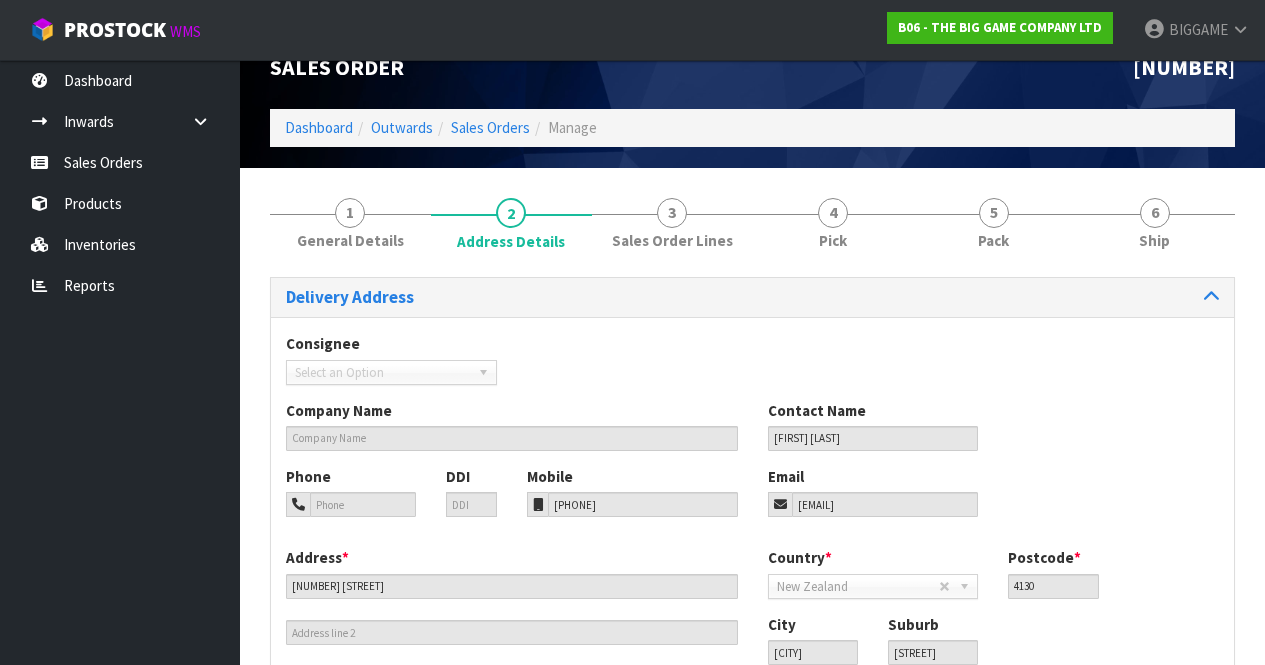 scroll, scrollTop: 24, scrollLeft: 0, axis: vertical 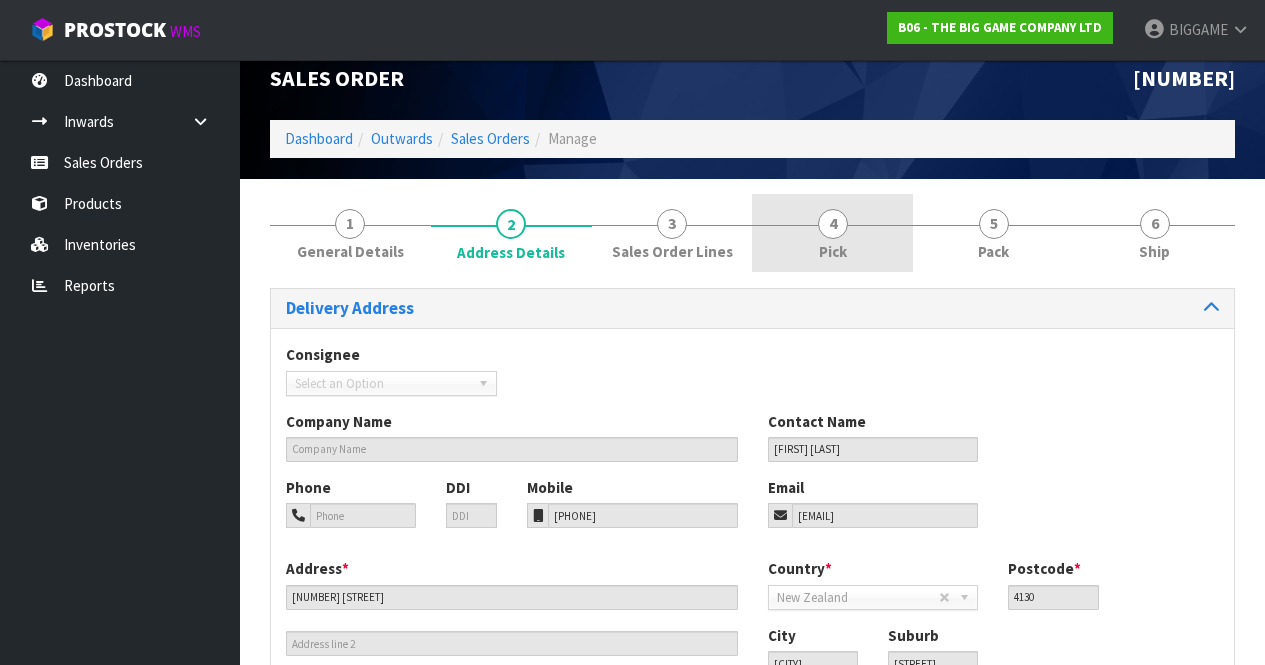 click on "4" at bounding box center (833, 224) 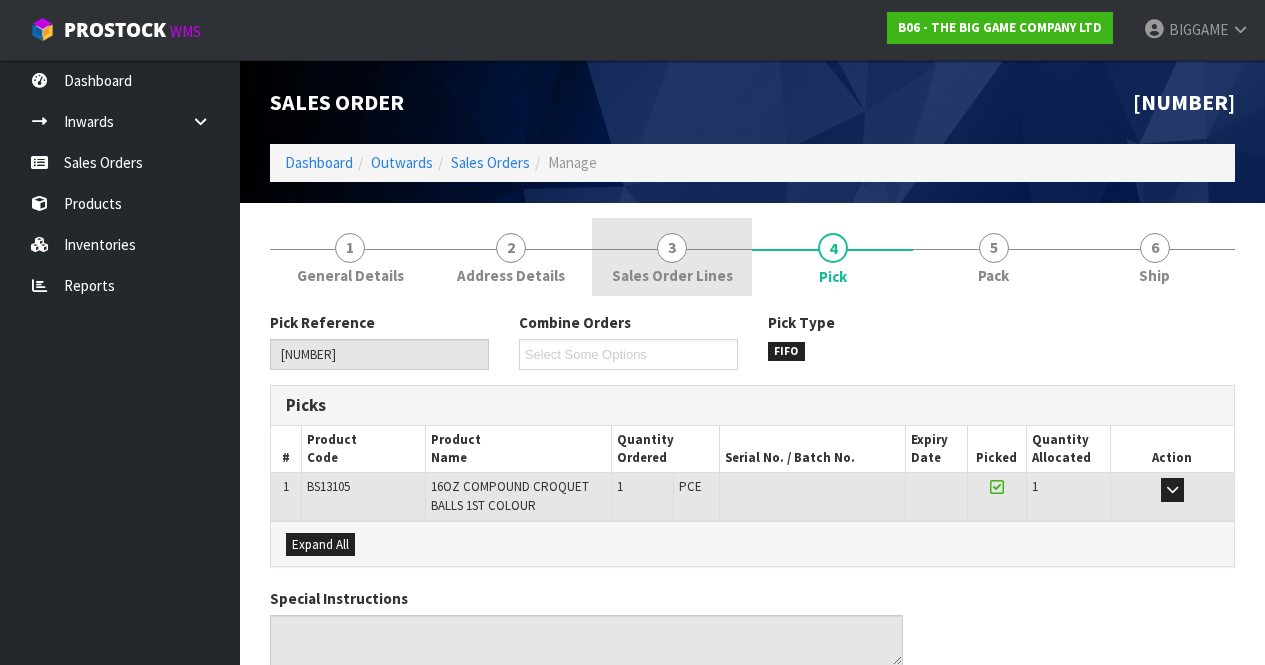 click on "3" at bounding box center (672, 248) 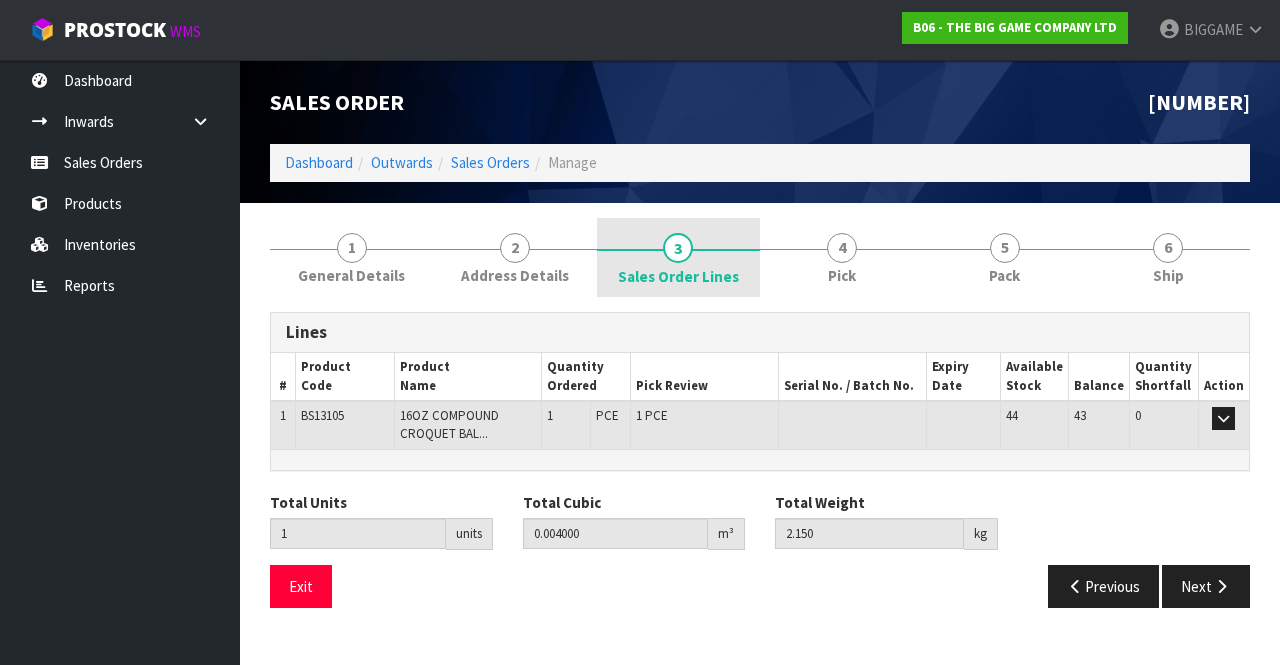 click on "3
Sales Order Lines" at bounding box center [678, 258] 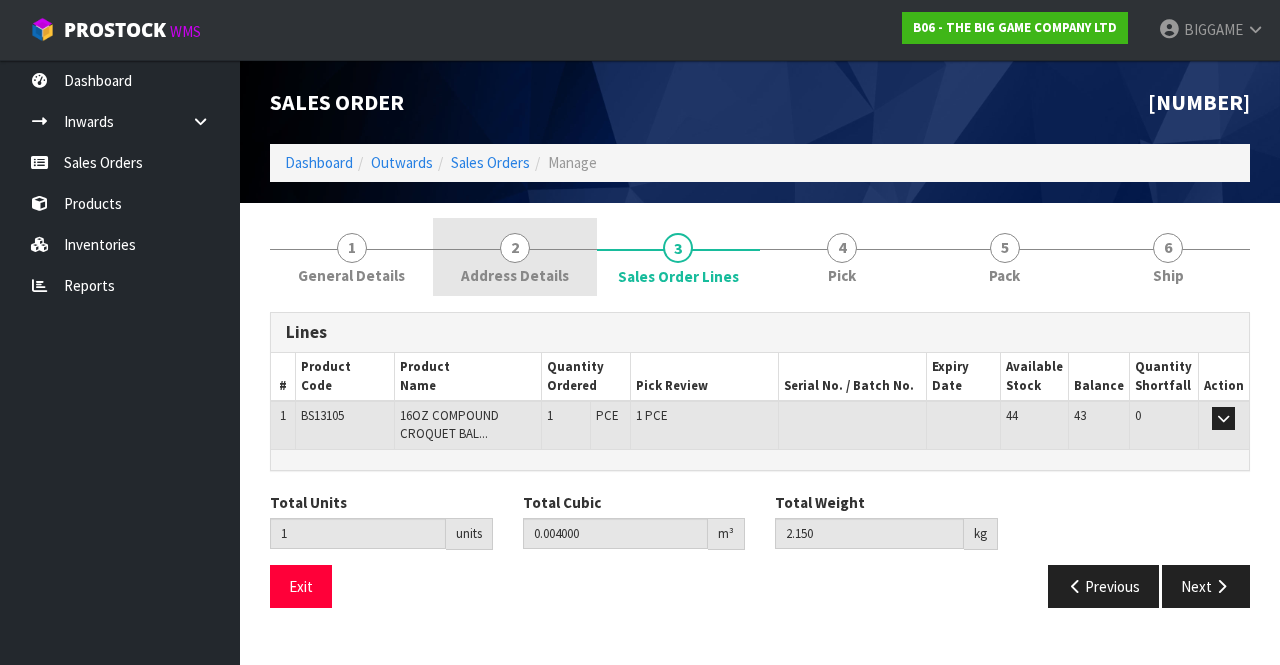 click on "Address Details" at bounding box center [515, 275] 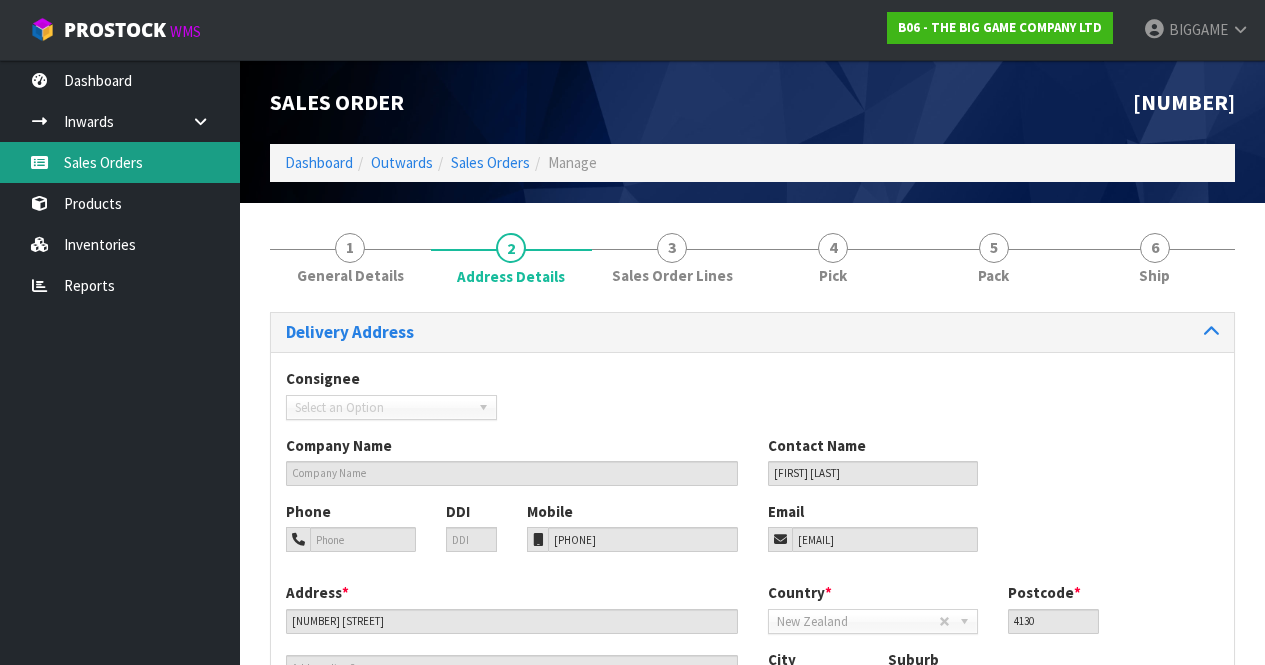 click on "Sales Orders" at bounding box center (120, 162) 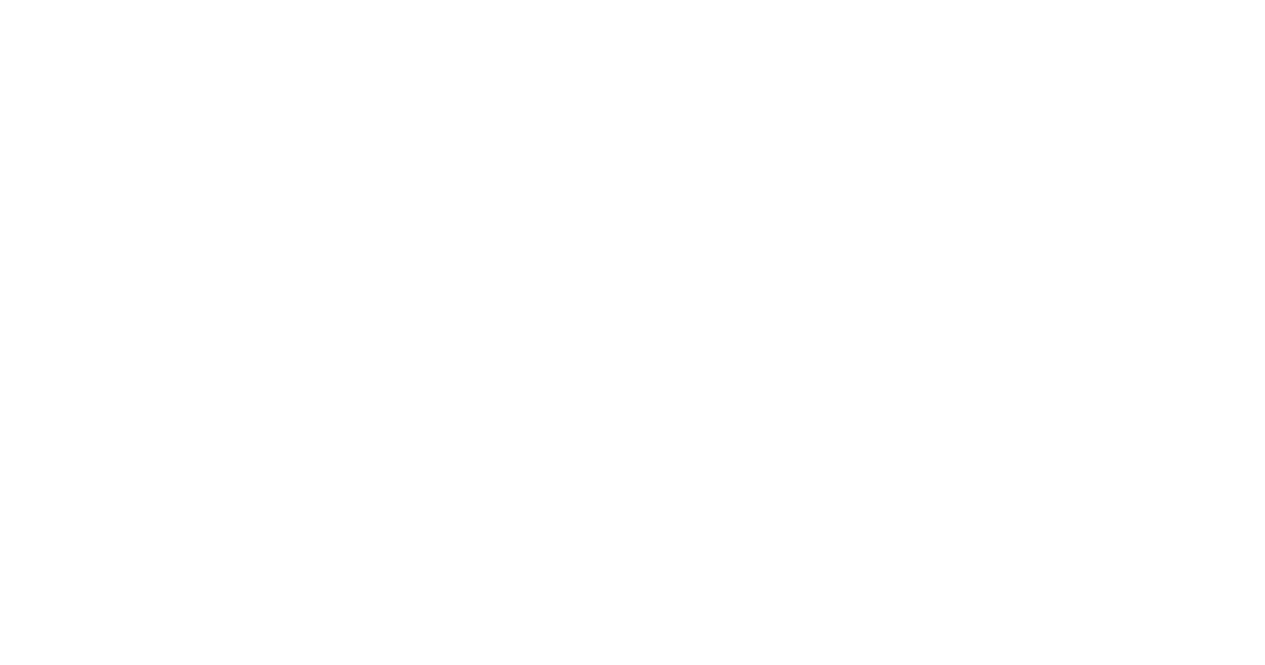 scroll, scrollTop: 0, scrollLeft: 0, axis: both 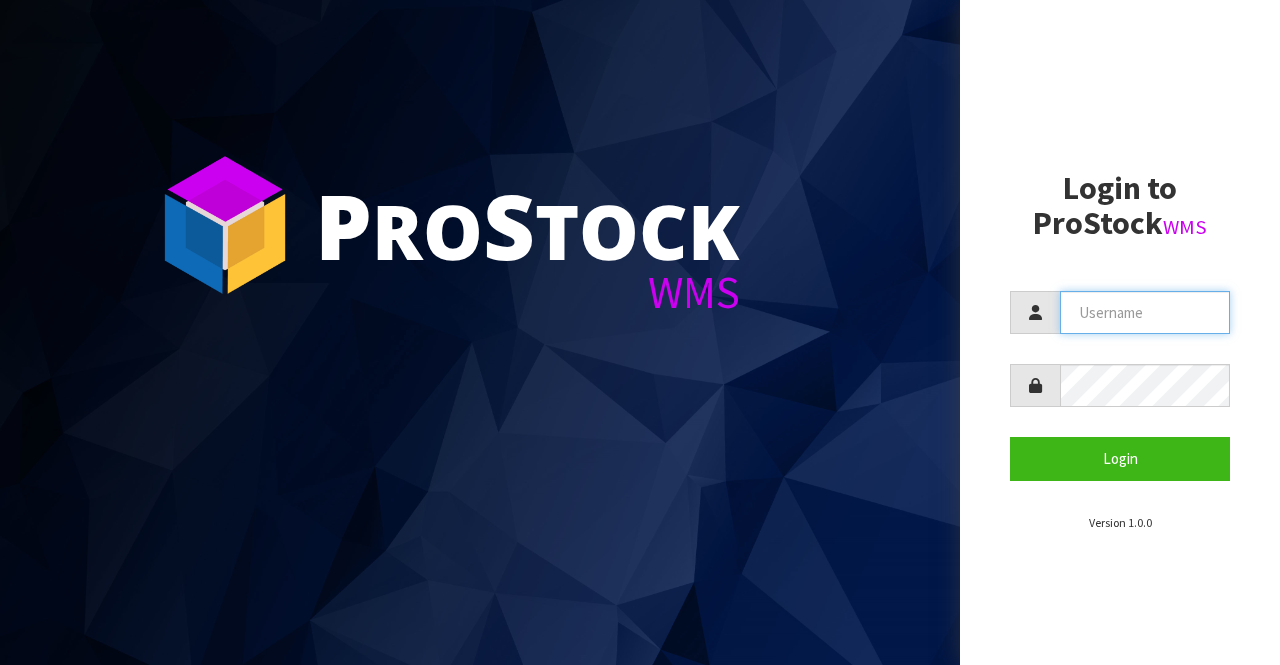 click at bounding box center [1145, 312] 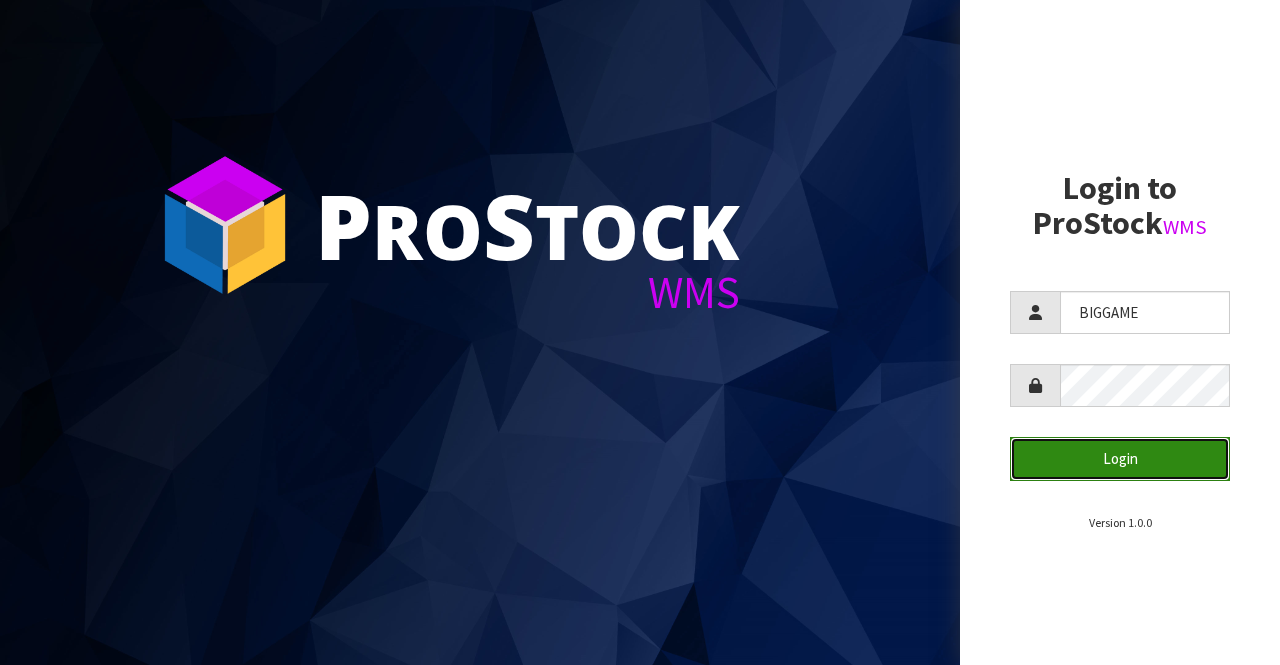 click on "Login" at bounding box center (1120, 458) 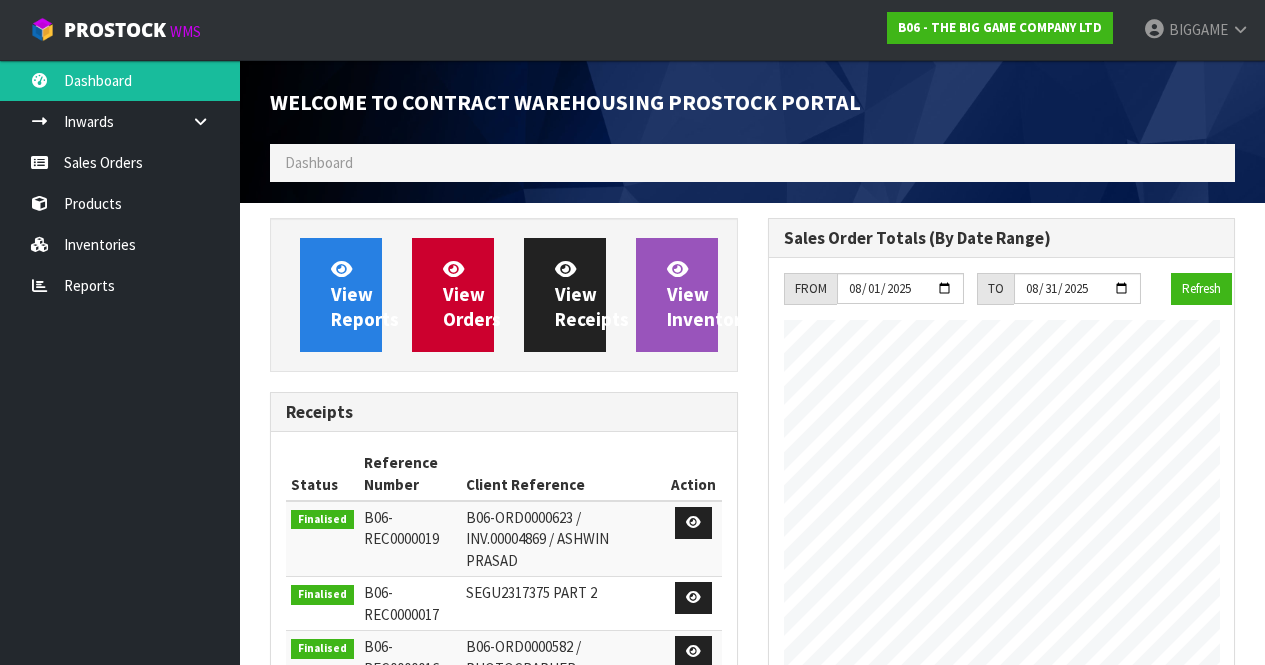 scroll, scrollTop: 998827, scrollLeft: 999502, axis: both 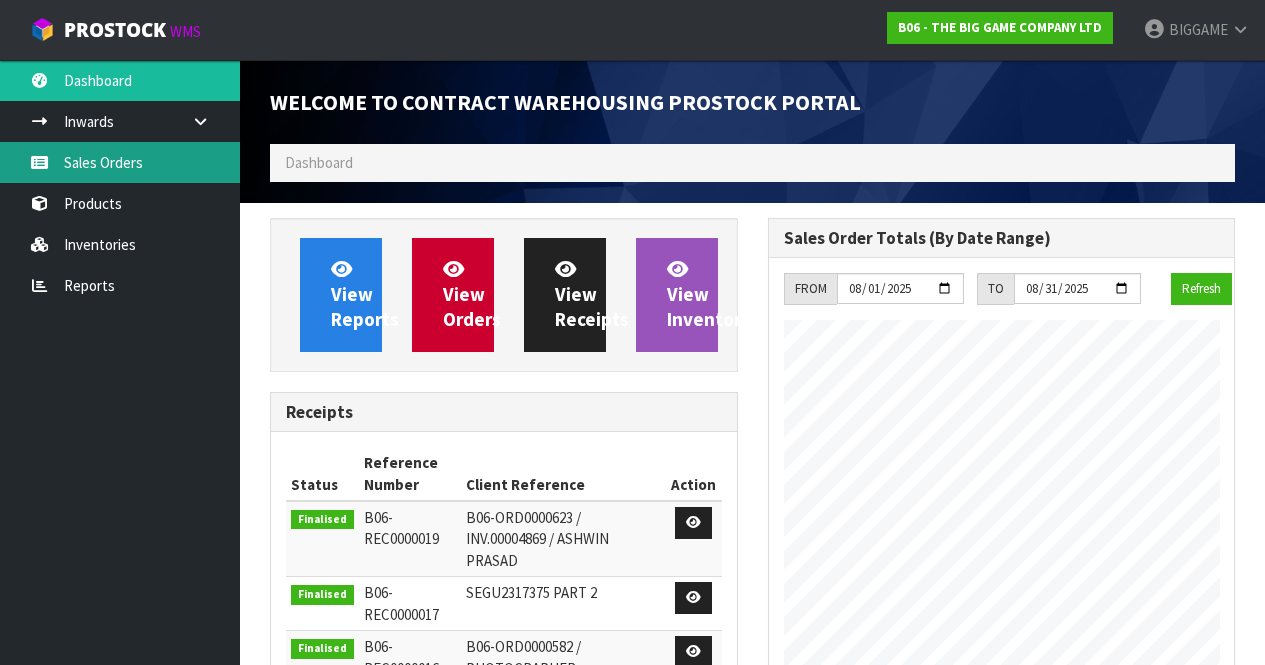 click on "Sales Orders" at bounding box center (120, 162) 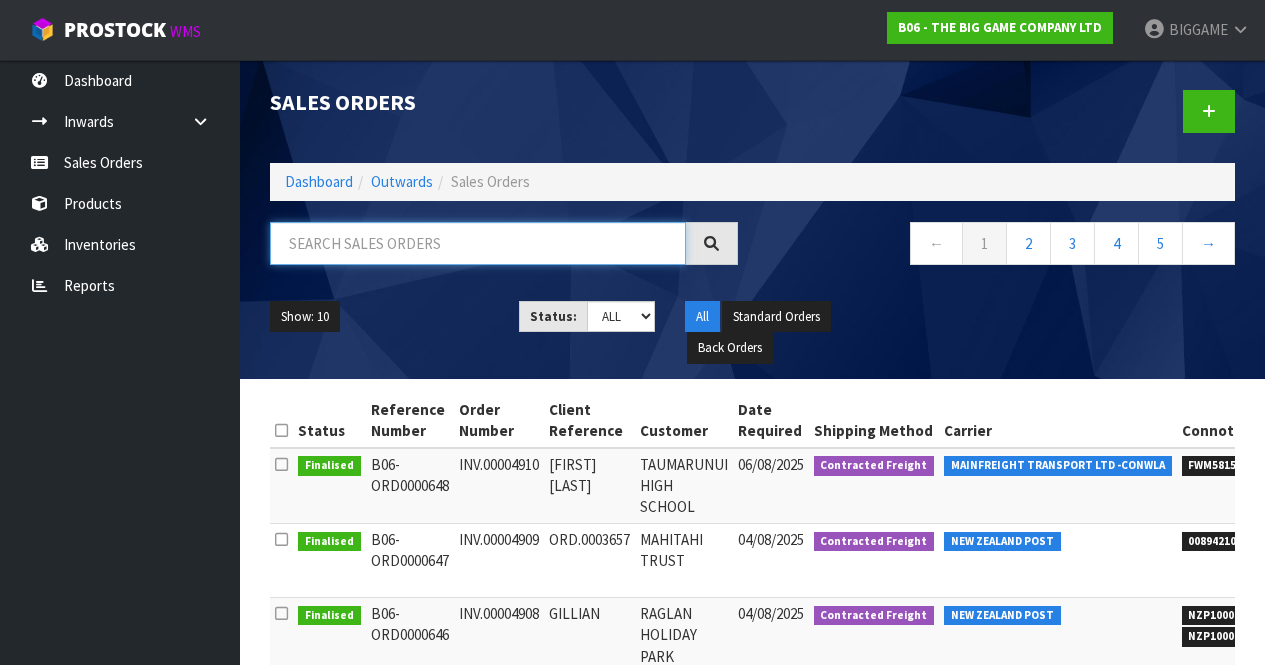 click at bounding box center [478, 243] 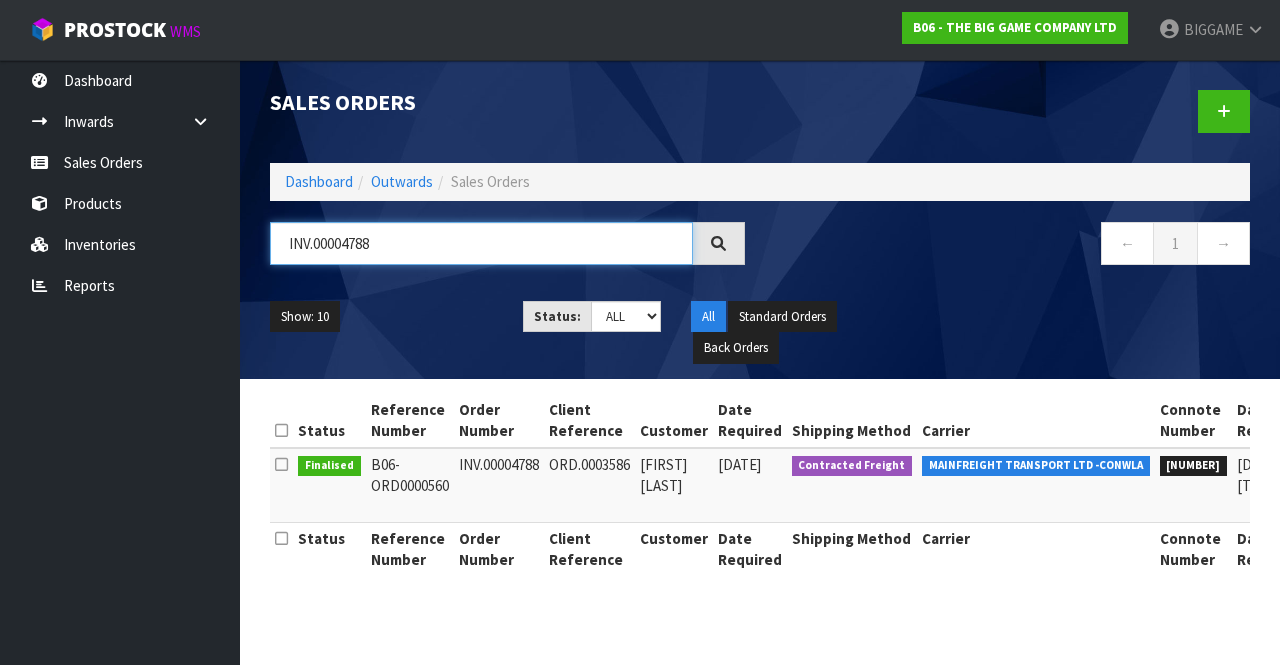 type on "[NUMBER]" 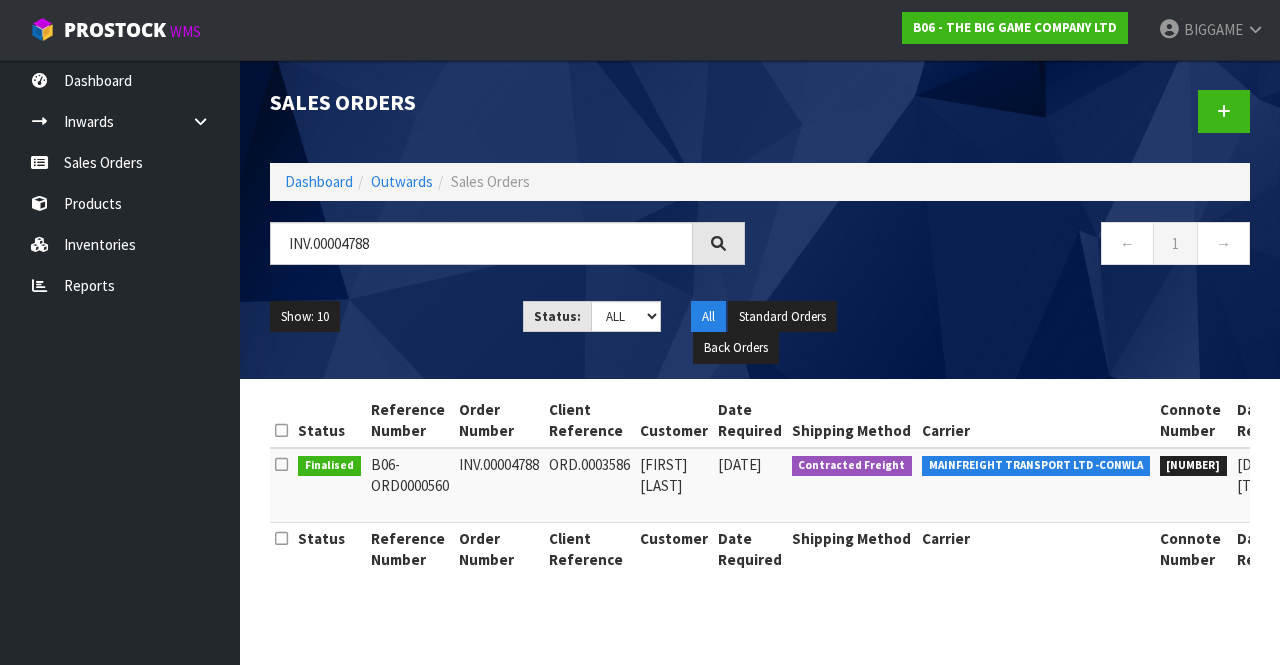 click on "ORD.0003586" at bounding box center (589, 485) 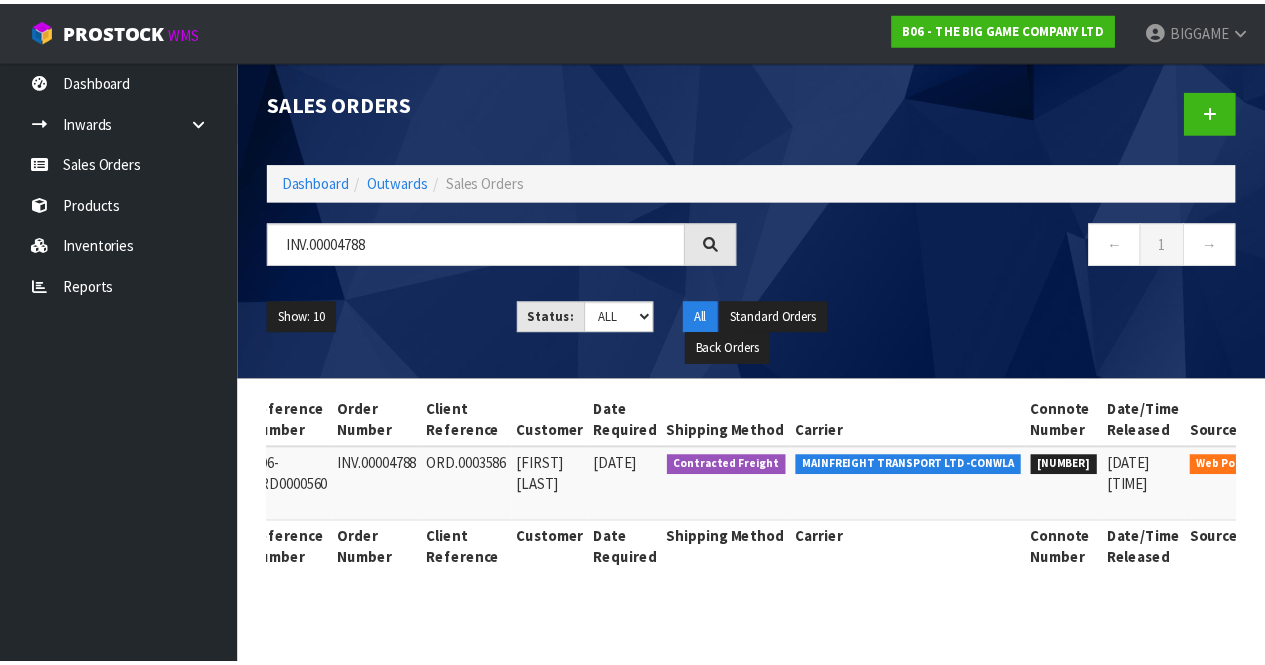scroll, scrollTop: 0, scrollLeft: 188, axis: horizontal 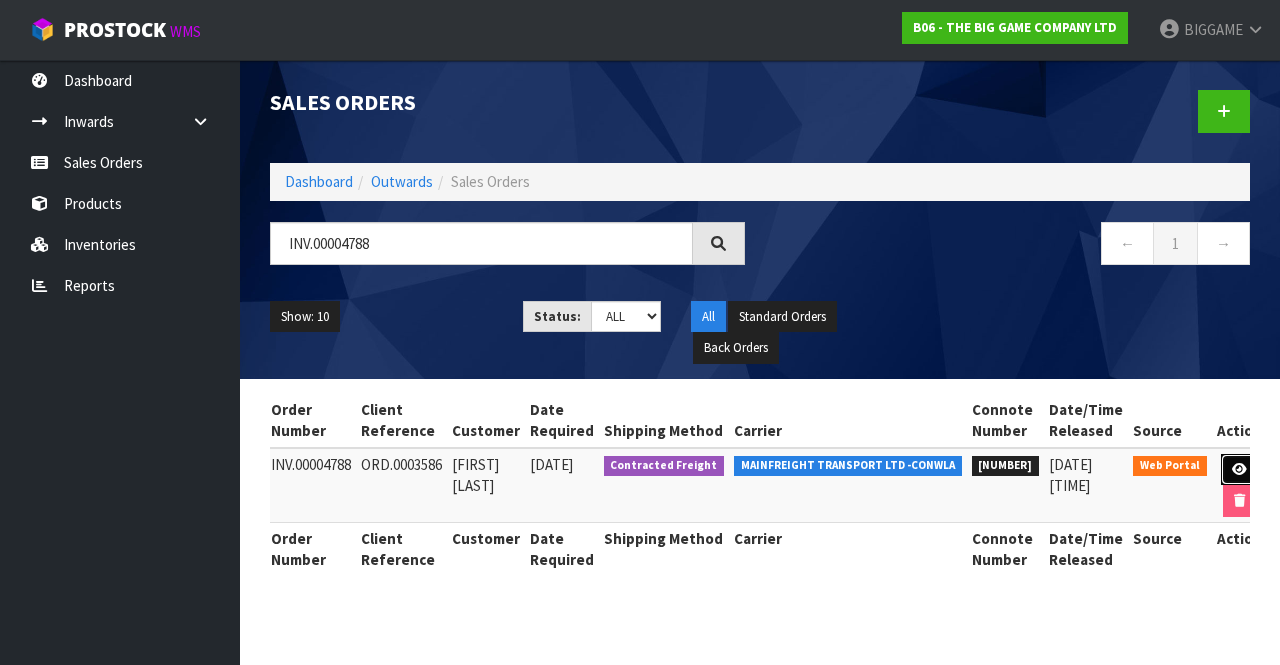 click at bounding box center (1239, 469) 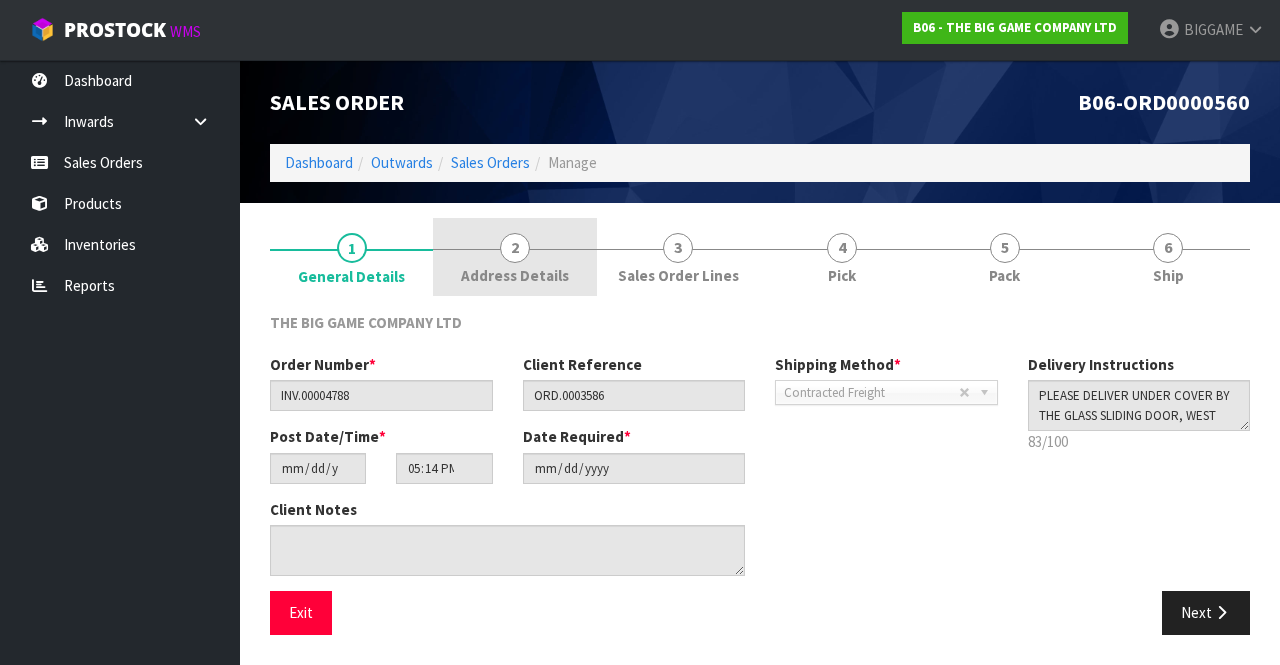 click on "Address Details" at bounding box center [515, 275] 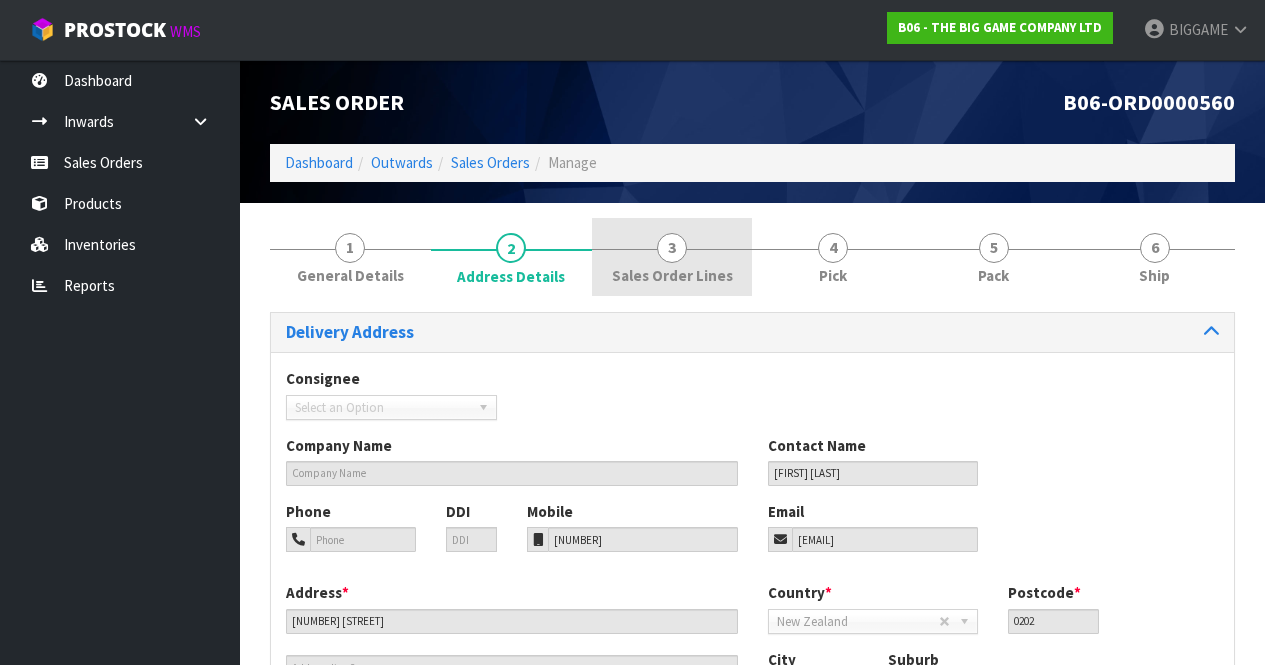 click on "Sales Order Lines" at bounding box center (672, 275) 